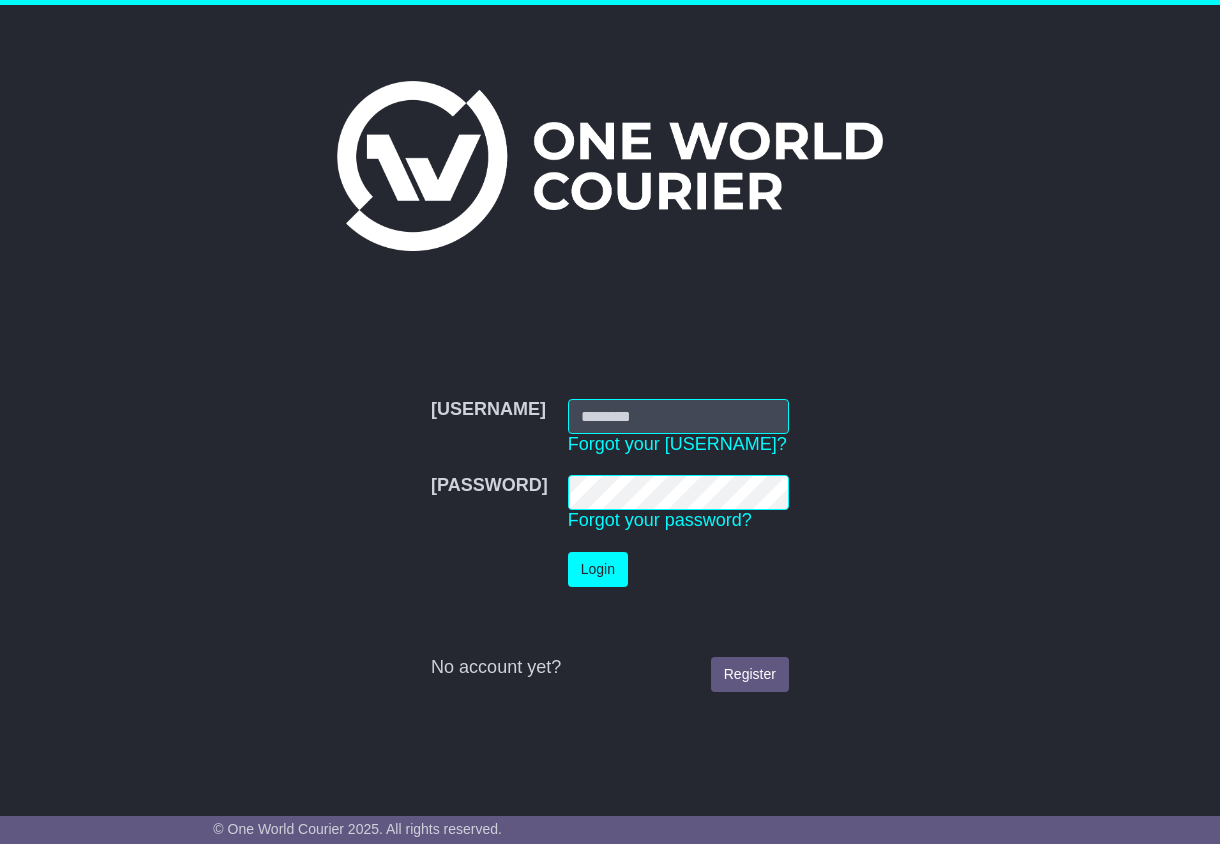 scroll, scrollTop: 0, scrollLeft: 0, axis: both 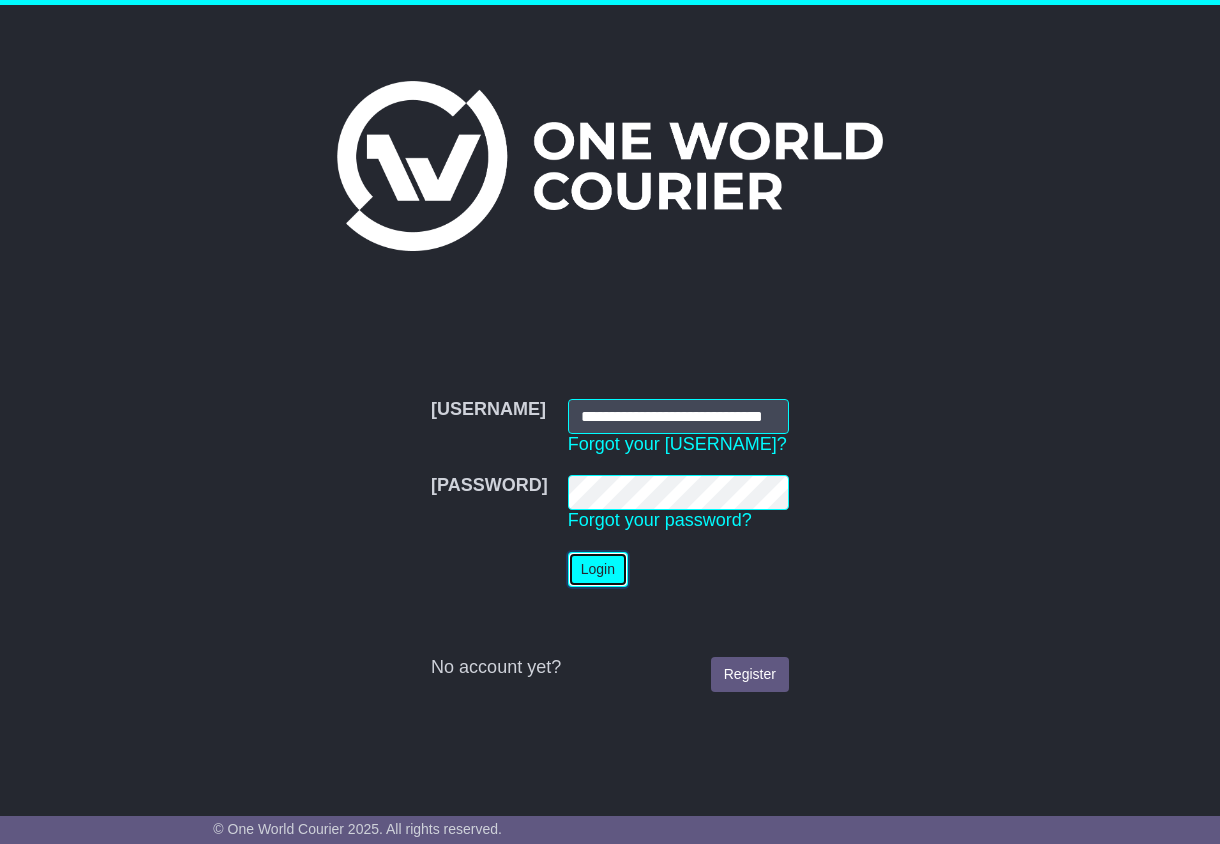 click on "Login" at bounding box center [598, 569] 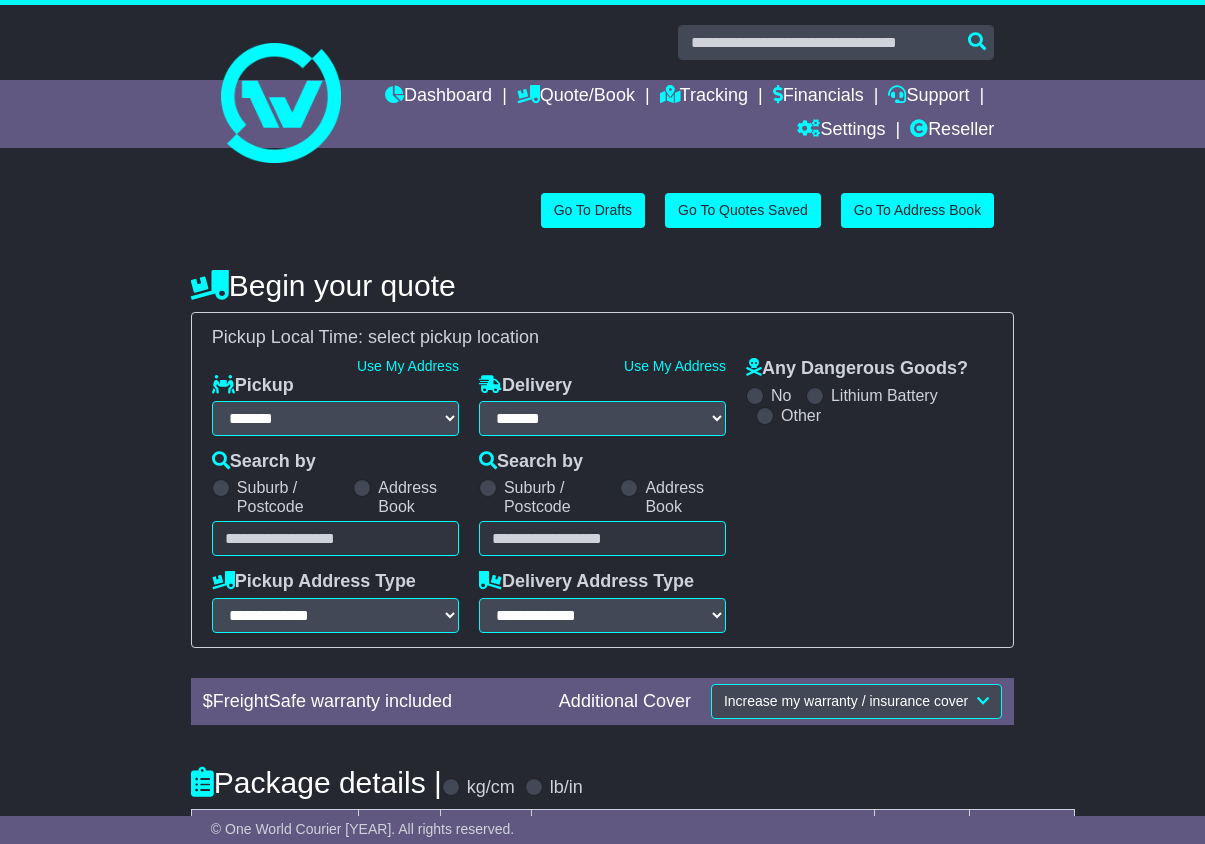 scroll, scrollTop: 0, scrollLeft: 0, axis: both 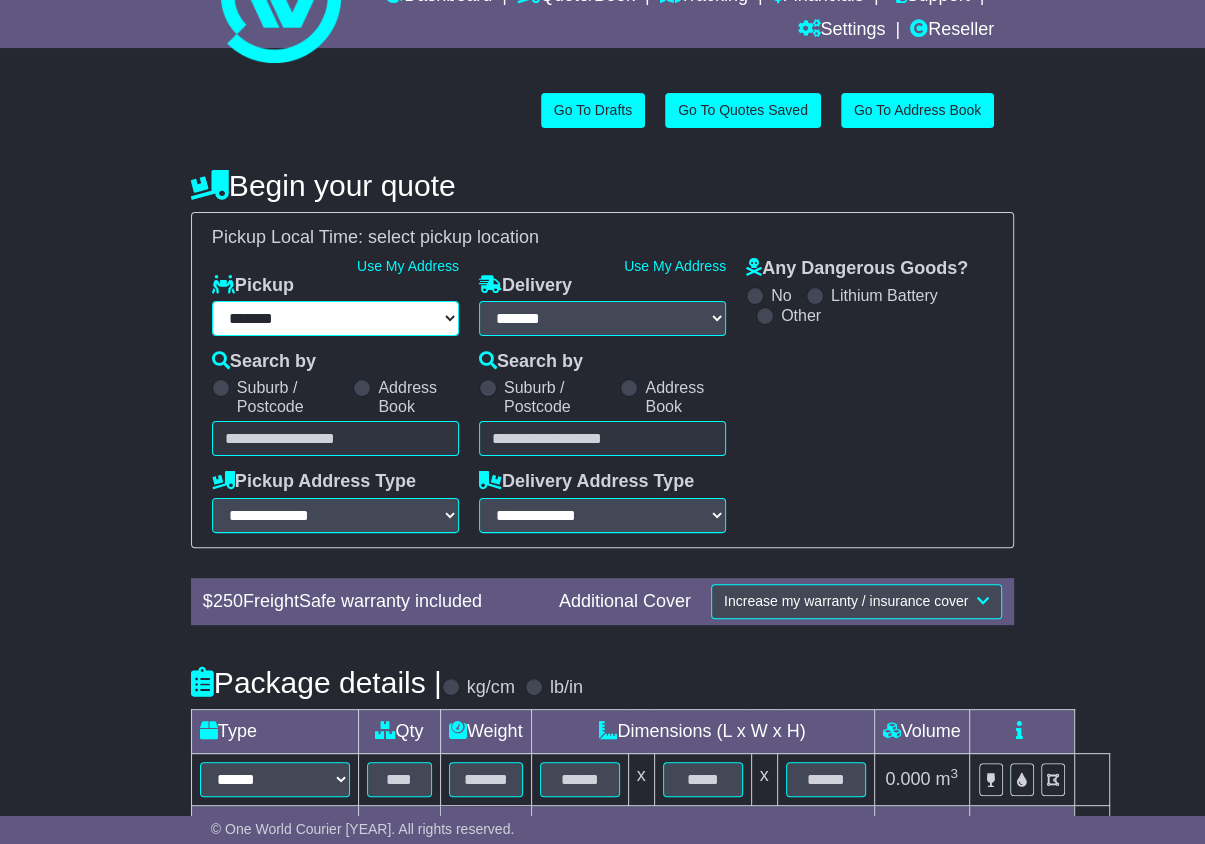 click on "**********" at bounding box center [335, 318] 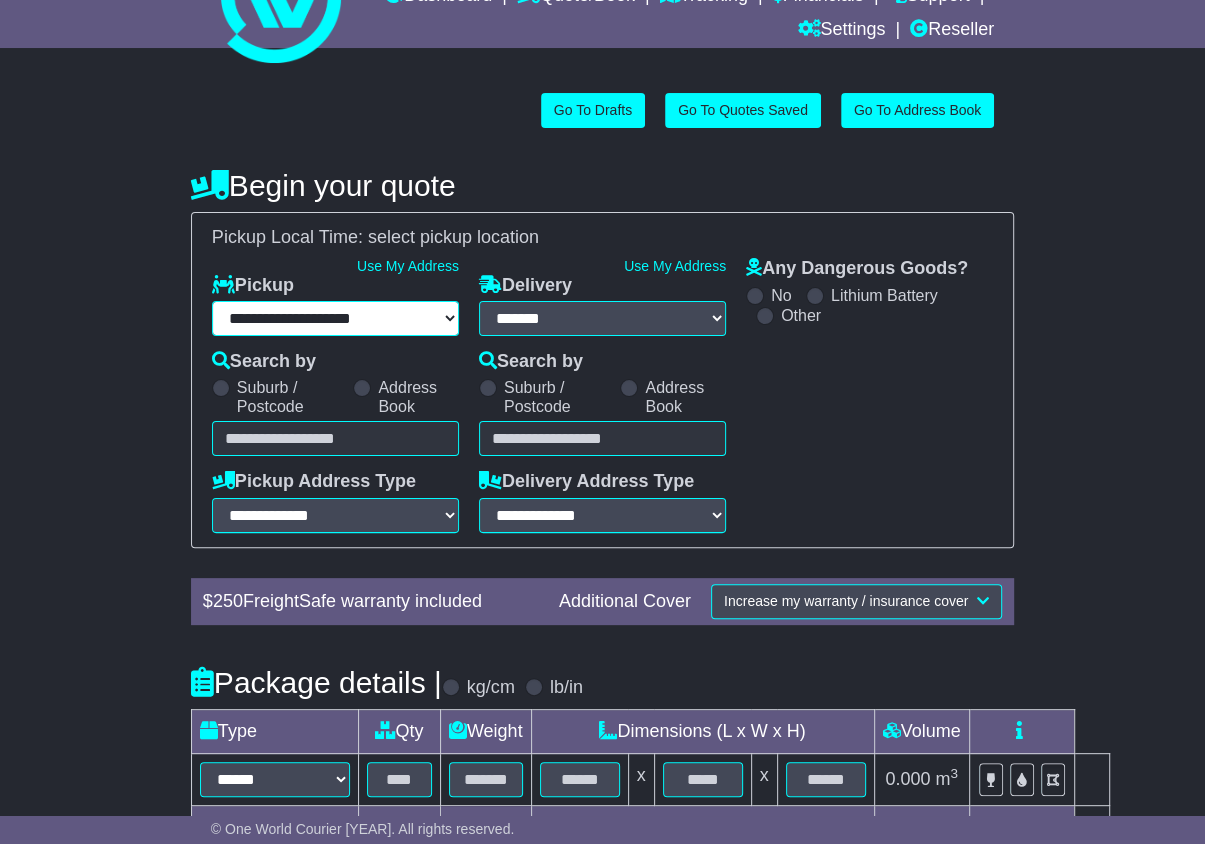 click on "**********" at bounding box center [335, 318] 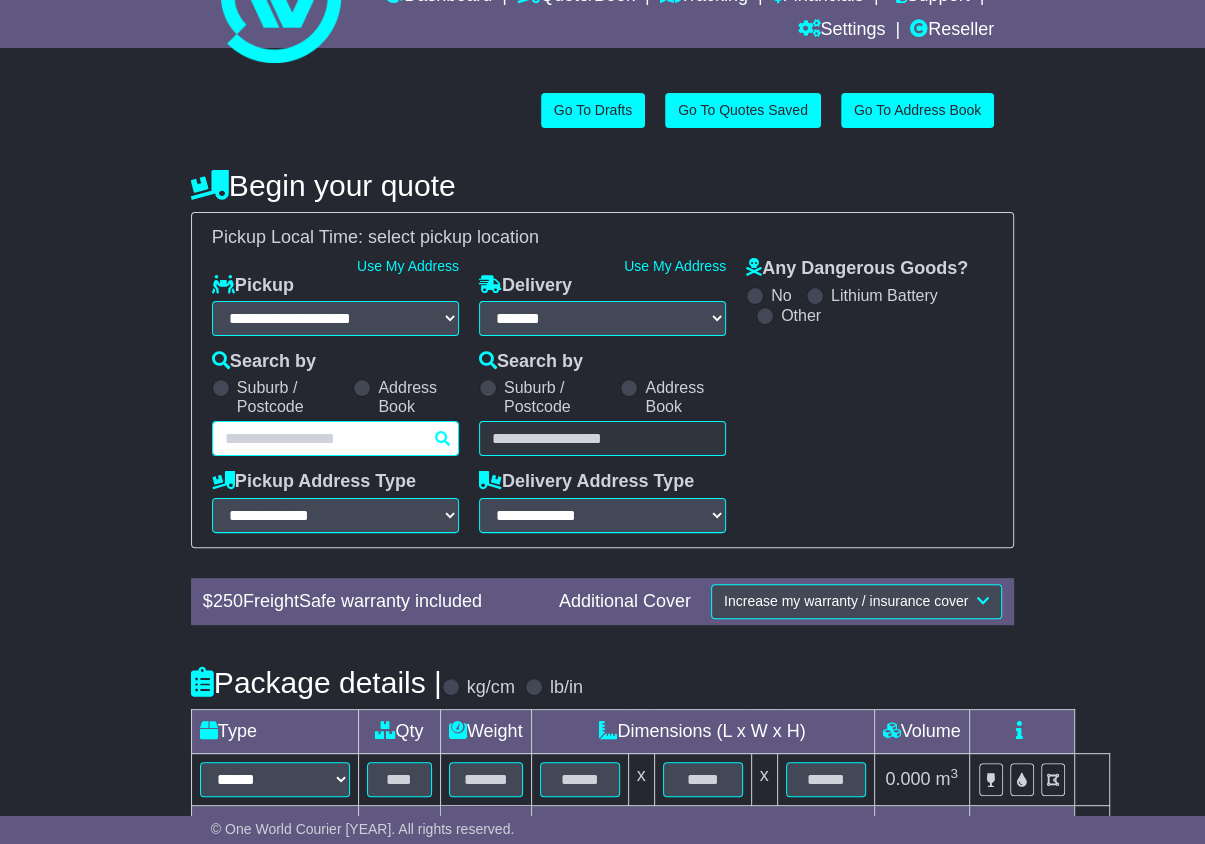 click at bounding box center (335, 438) 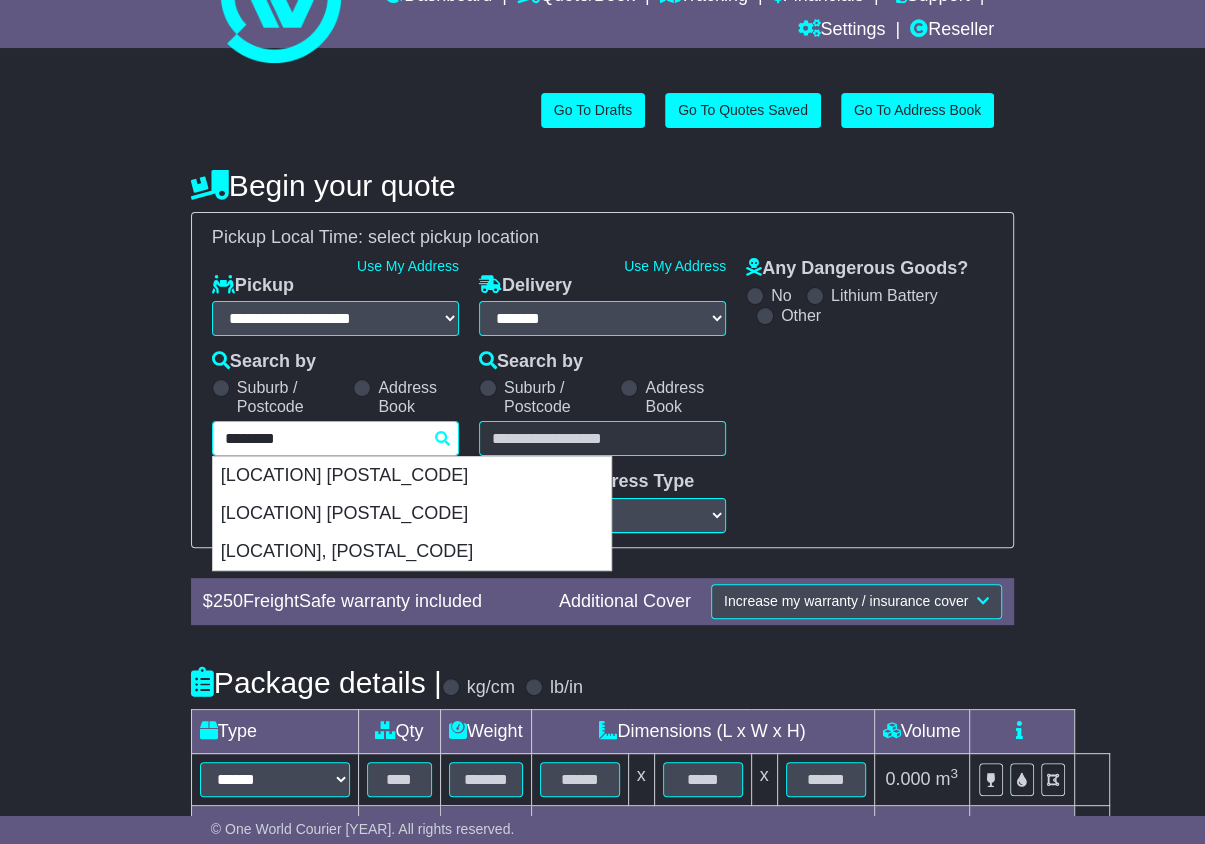 click on "ROSEDALE 0632" at bounding box center [412, 514] 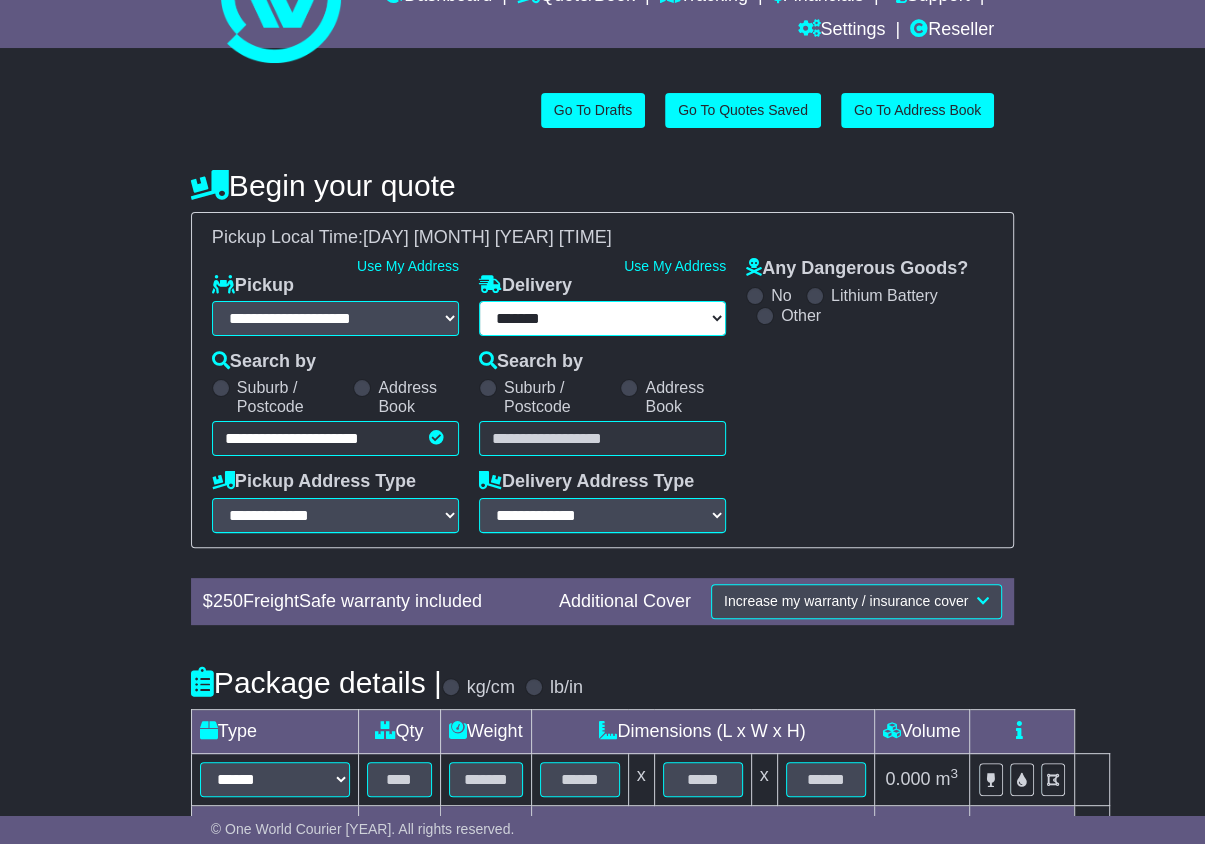 click on "**********" at bounding box center [602, 318] 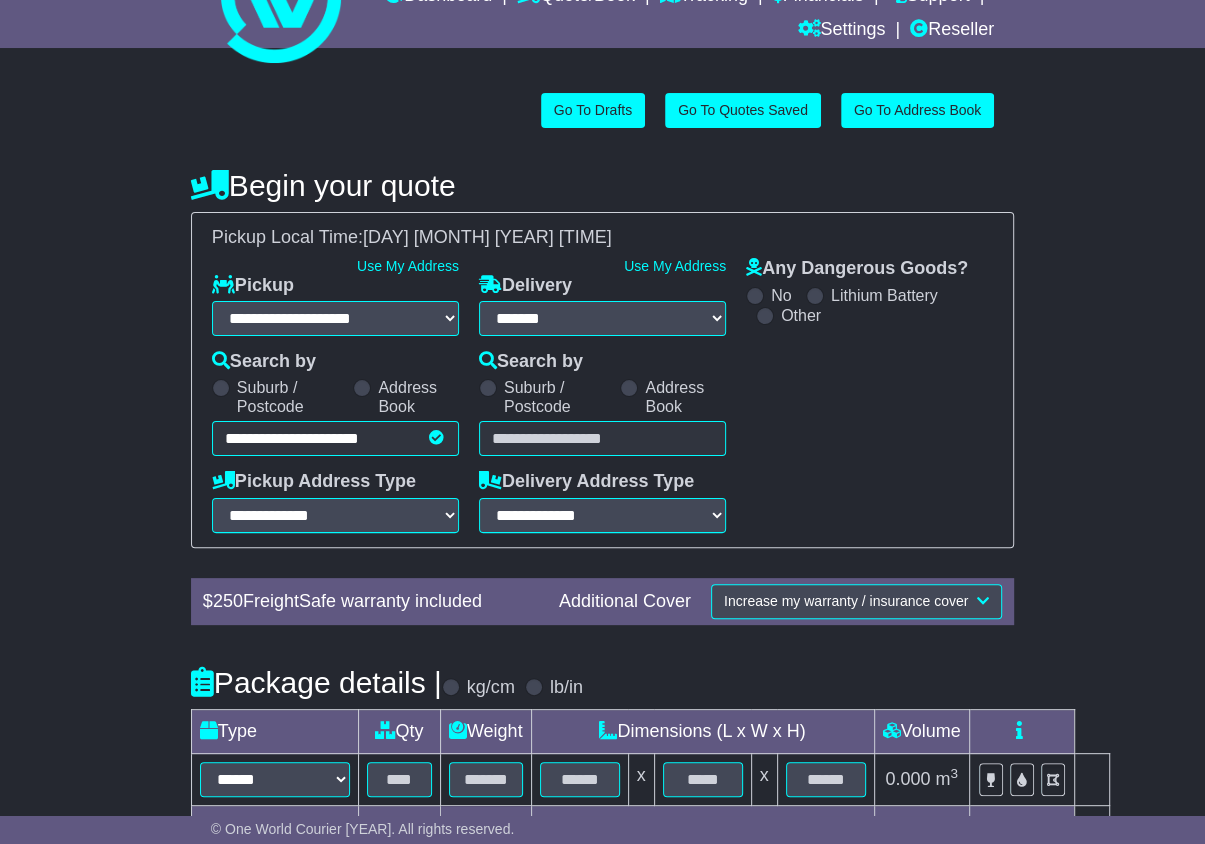 click at bounding box center (602, 438) 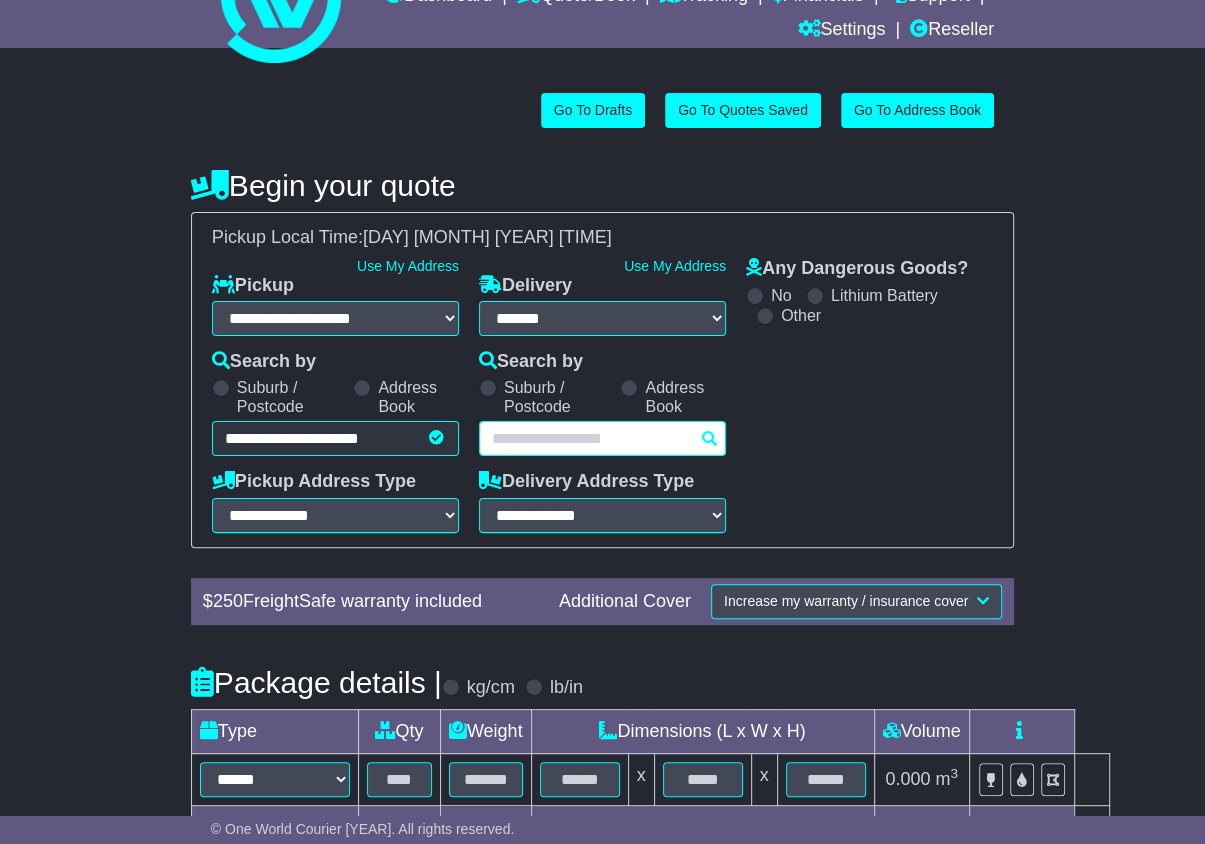 paste on "*****" 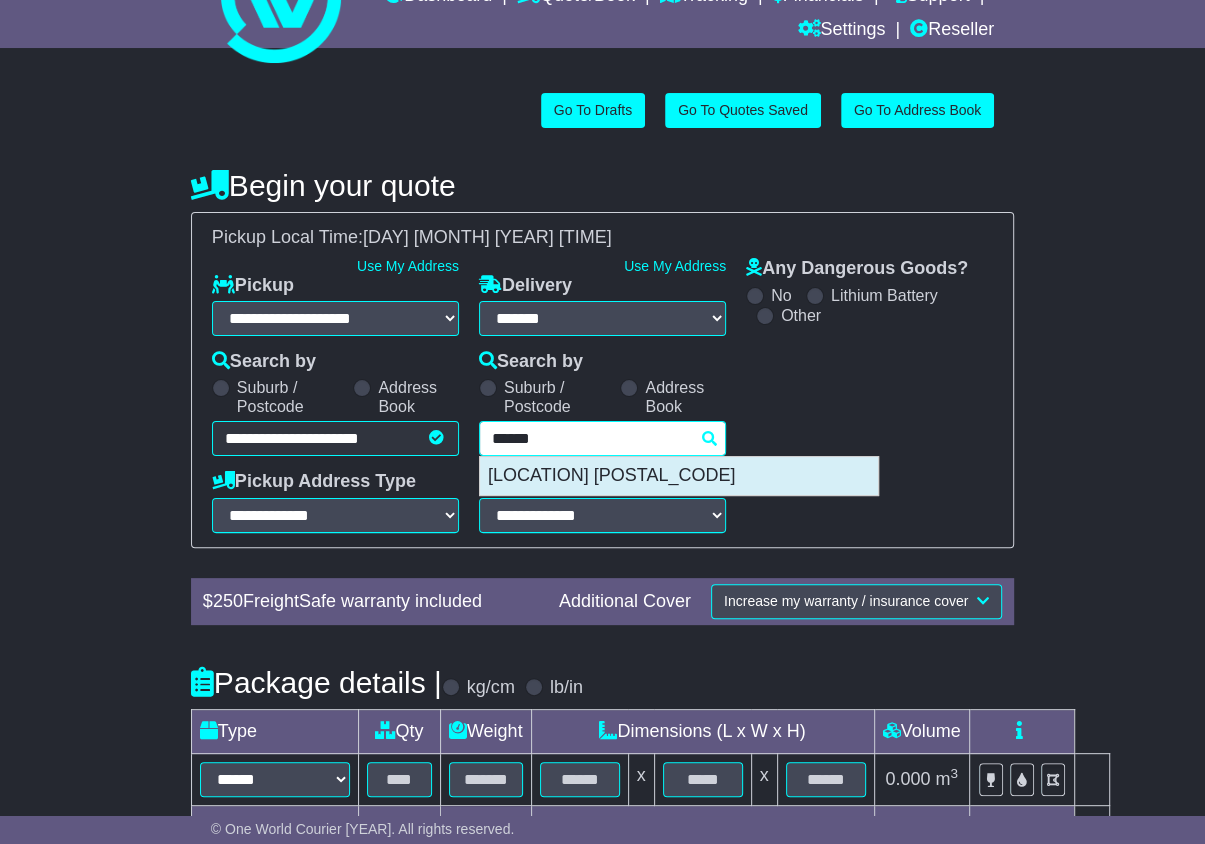 click on "BAD PYRMONT 31812" at bounding box center [679, 476] 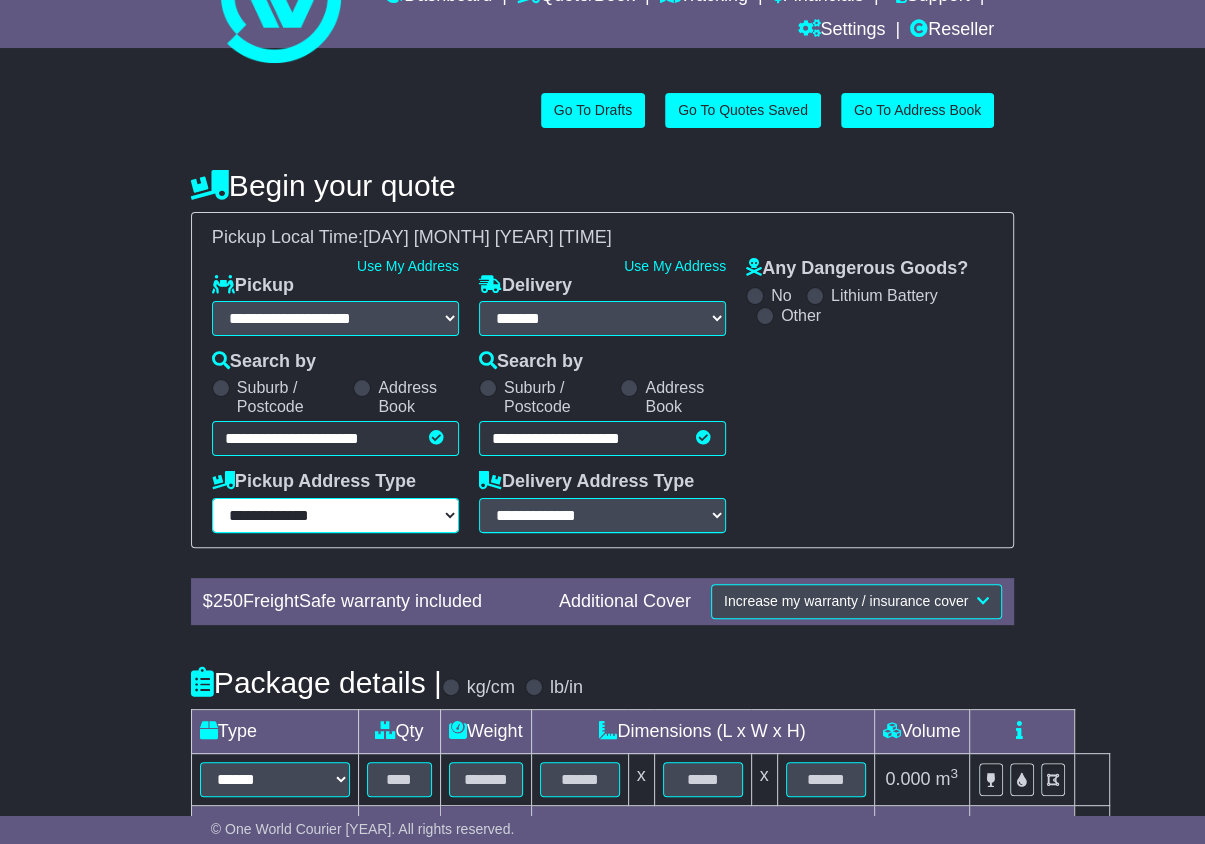 click on "**********" at bounding box center [335, 515] 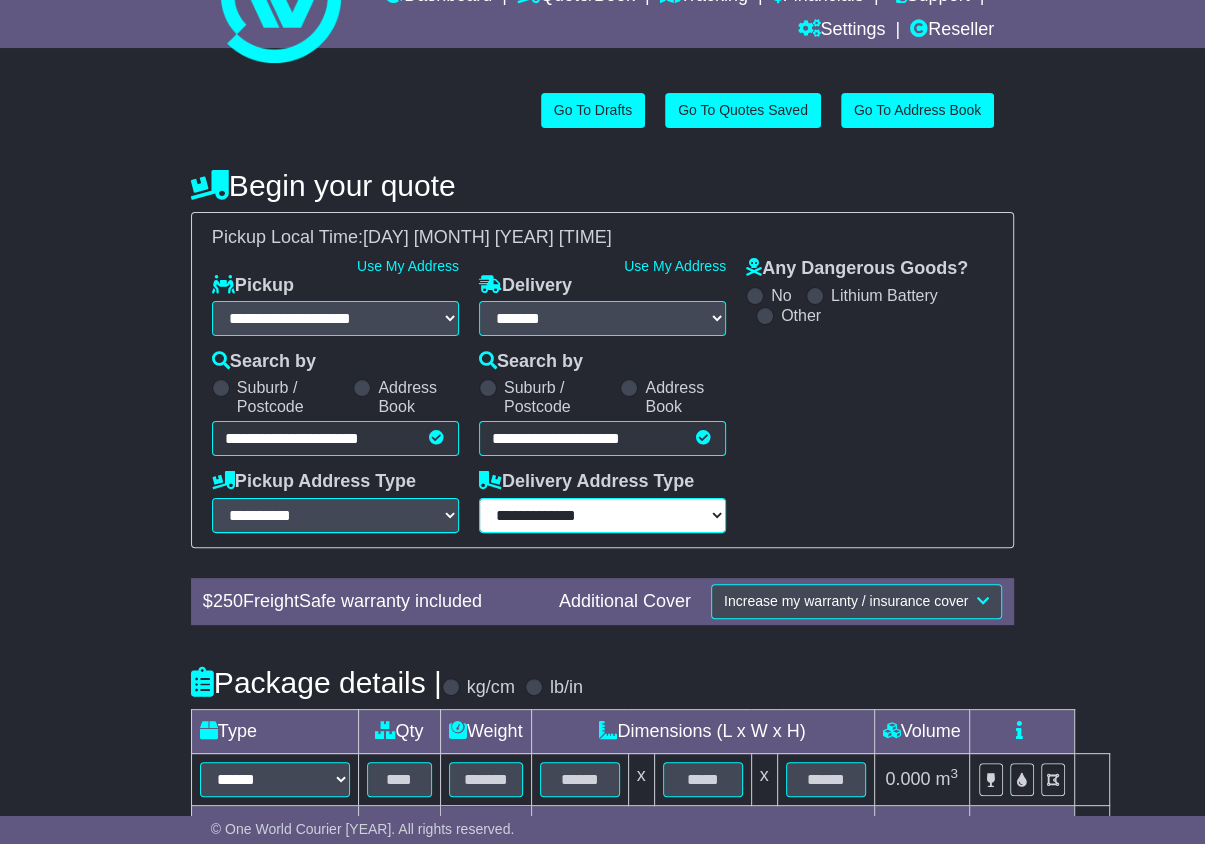 click on "**********" at bounding box center (335, 515) 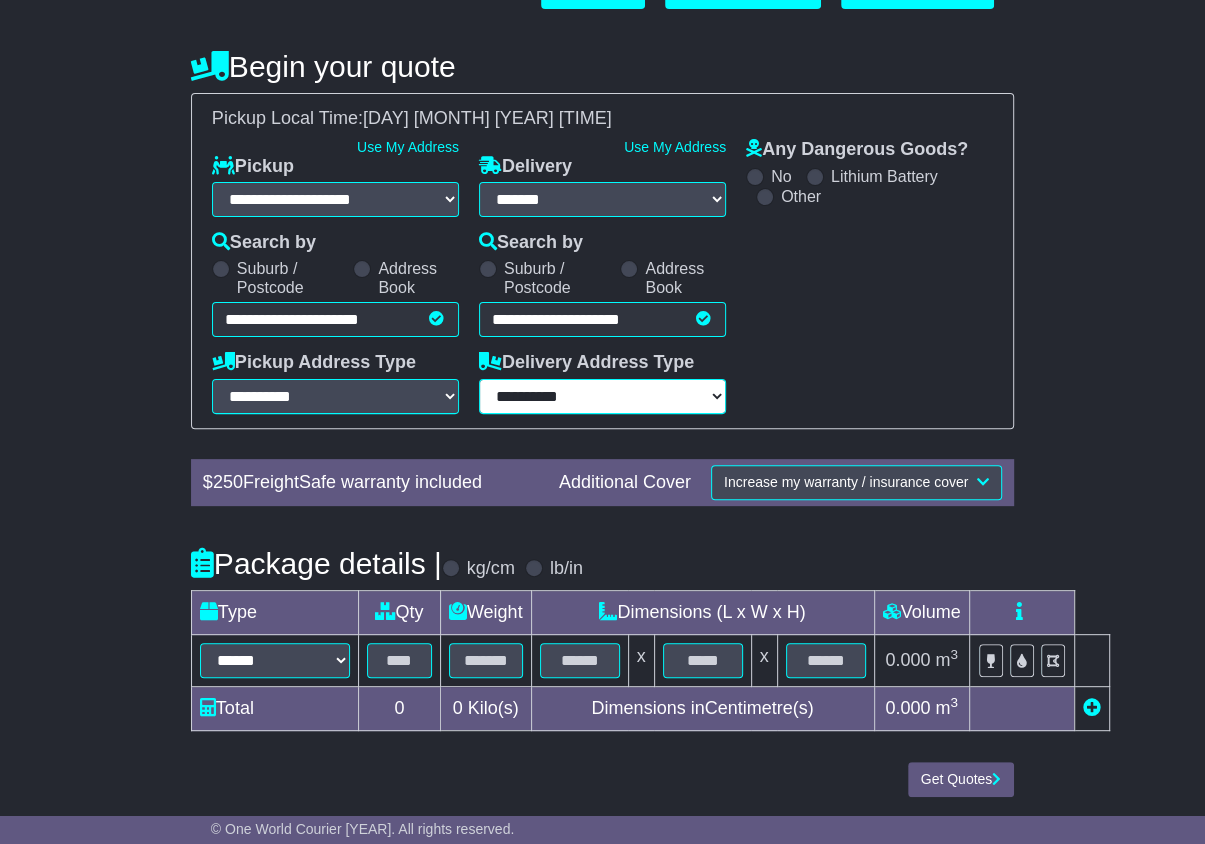 scroll, scrollTop: 220, scrollLeft: 0, axis: vertical 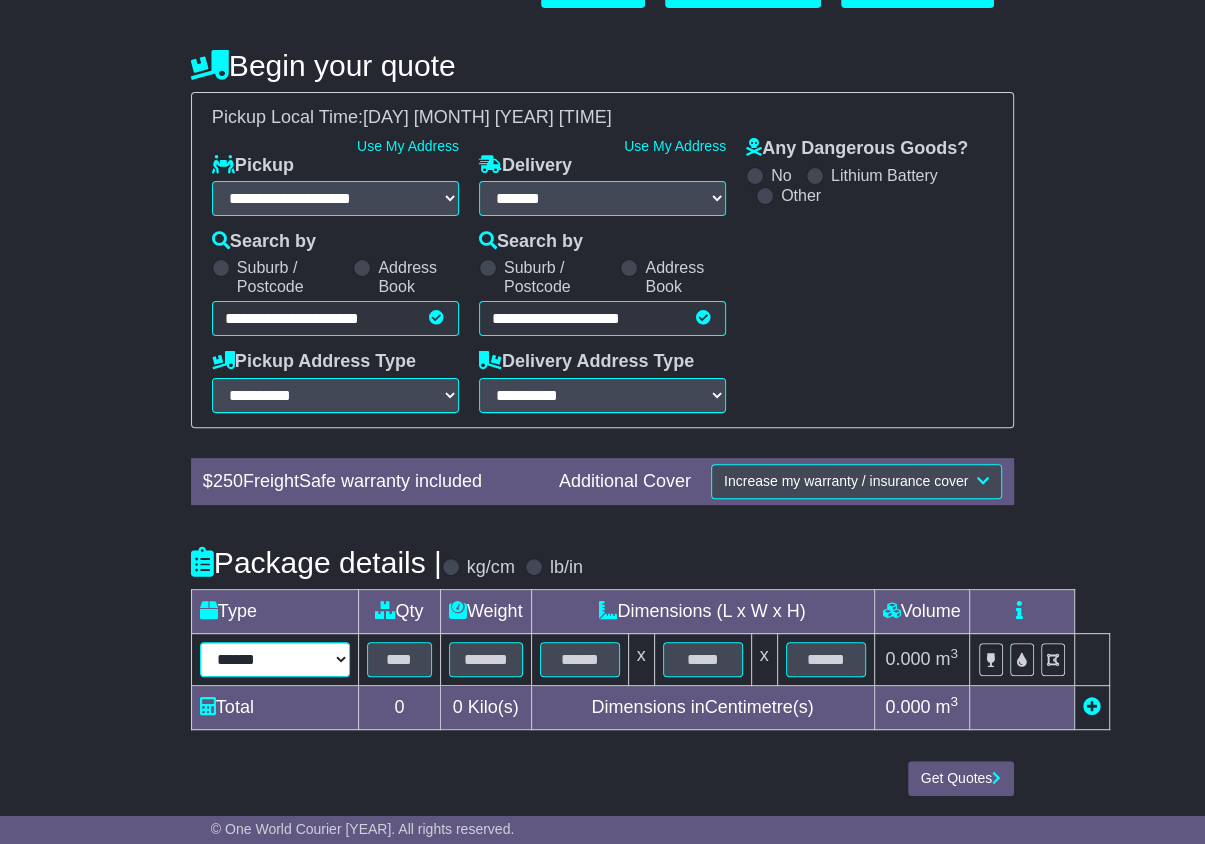 drag, startPoint x: 337, startPoint y: 662, endPoint x: 333, endPoint y: 674, distance: 12.649111 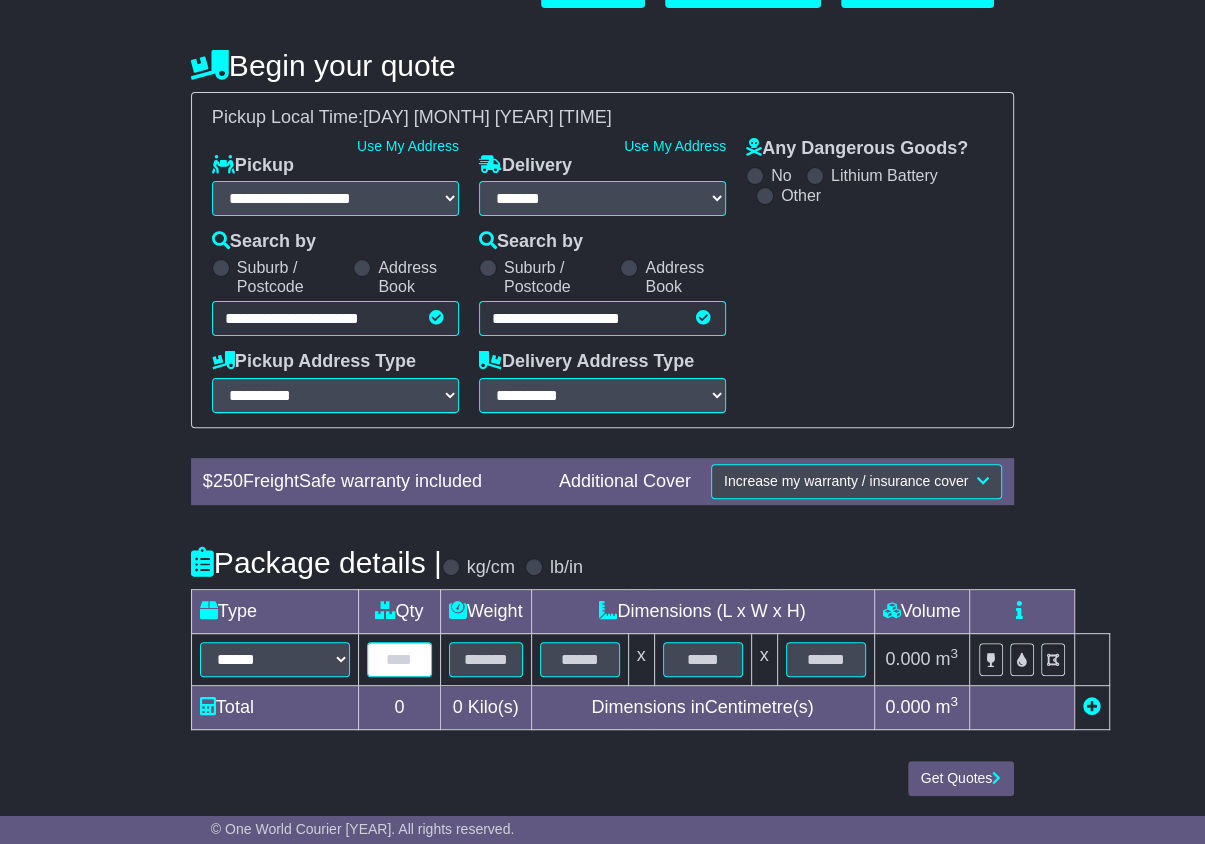 click at bounding box center [399, 659] 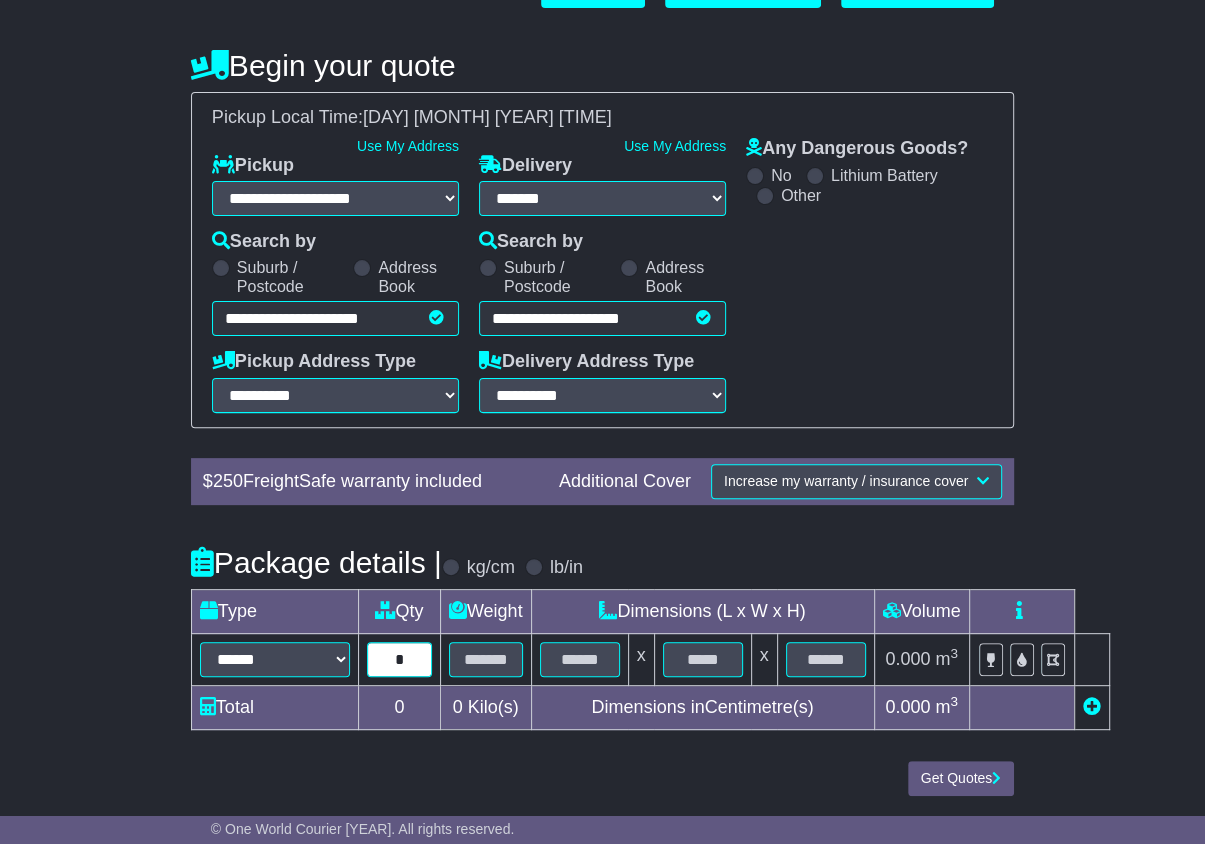 type on "*" 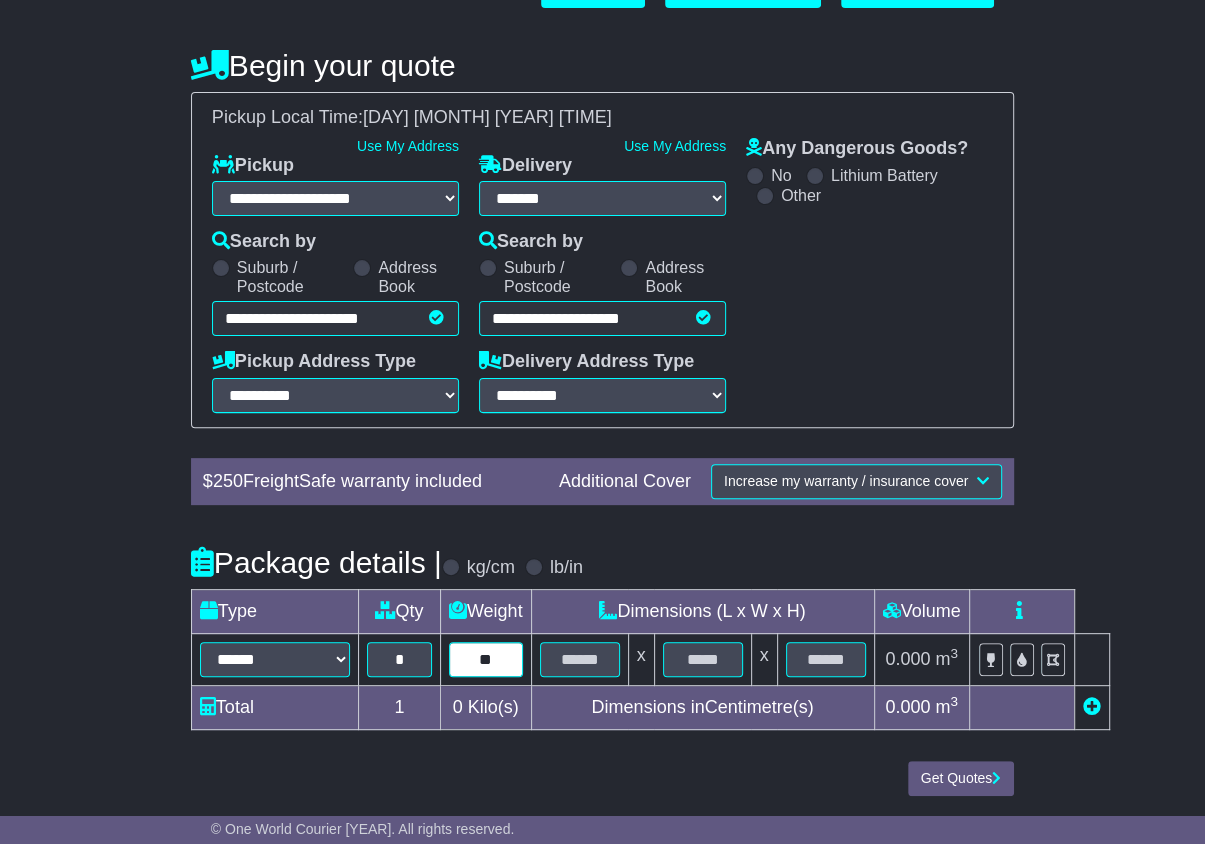 type on "**" 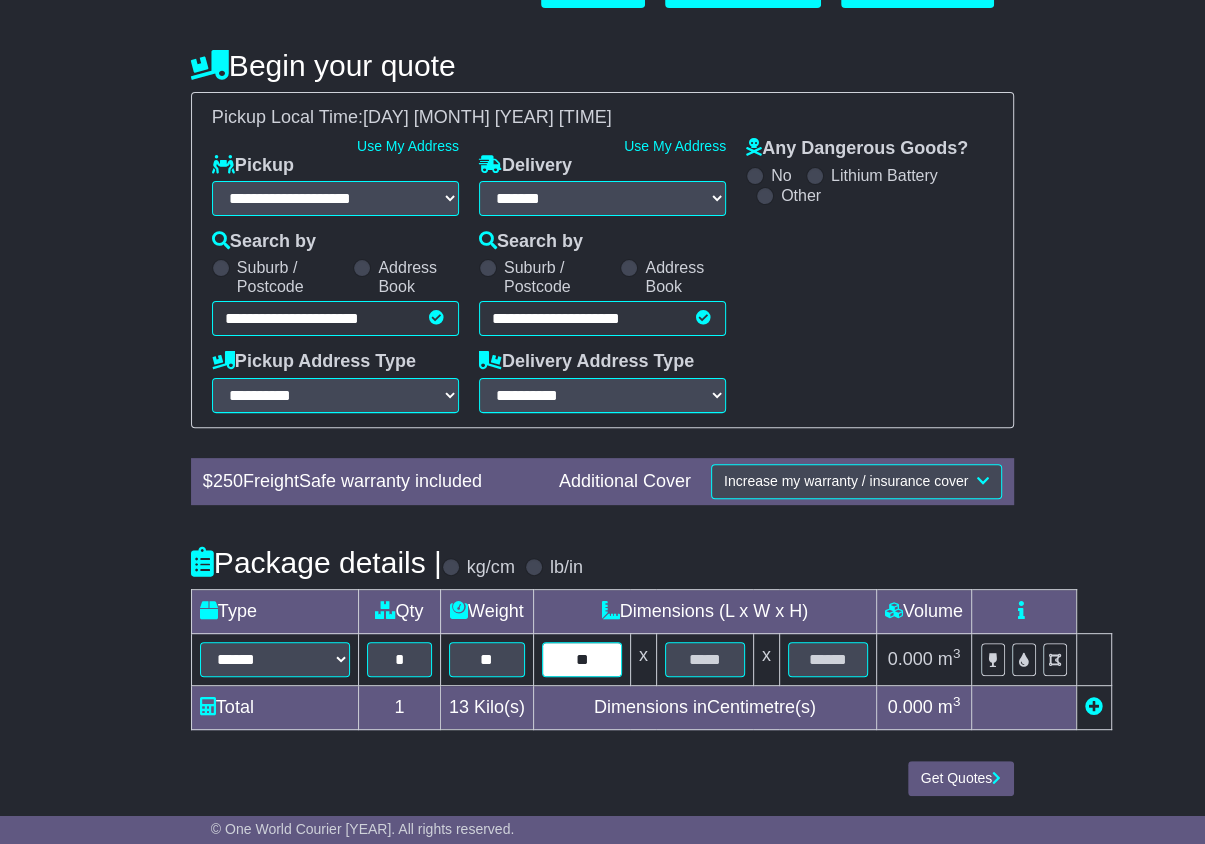 type on "**" 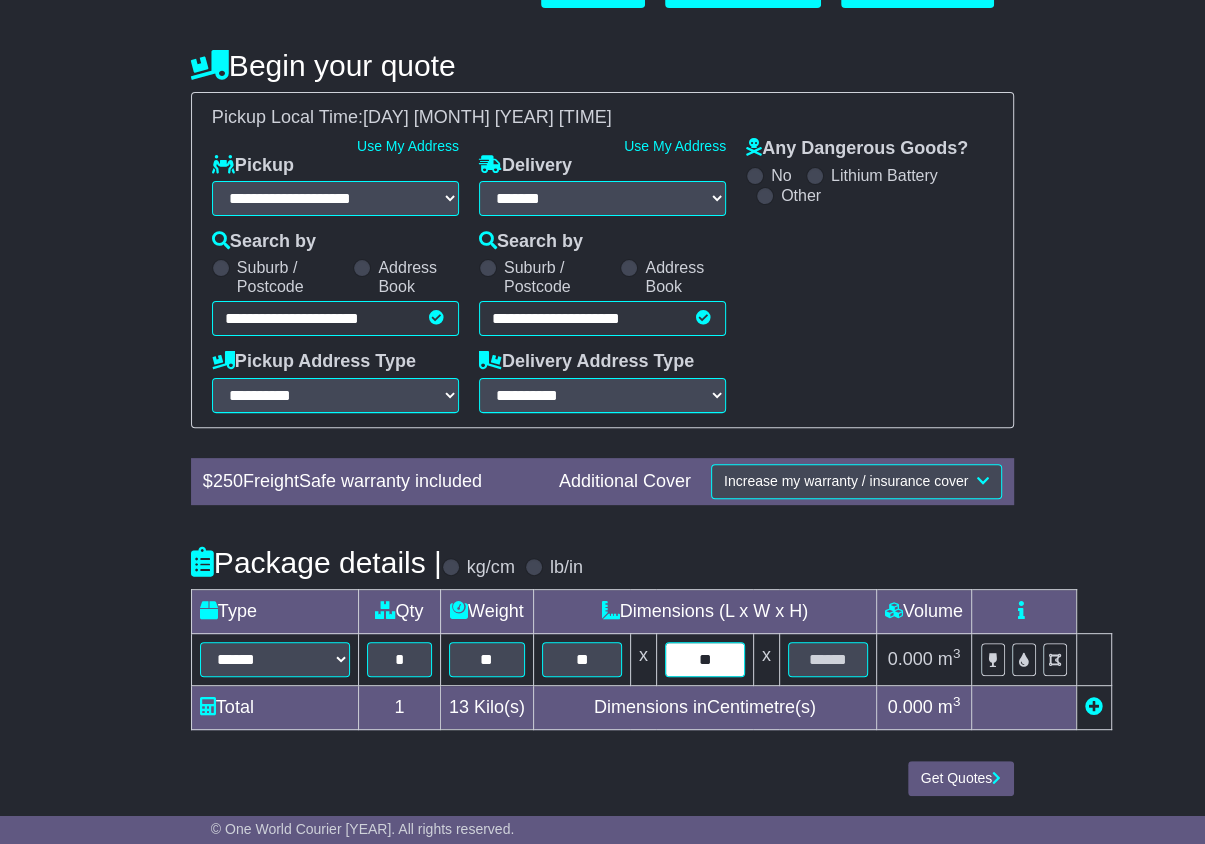 type on "**" 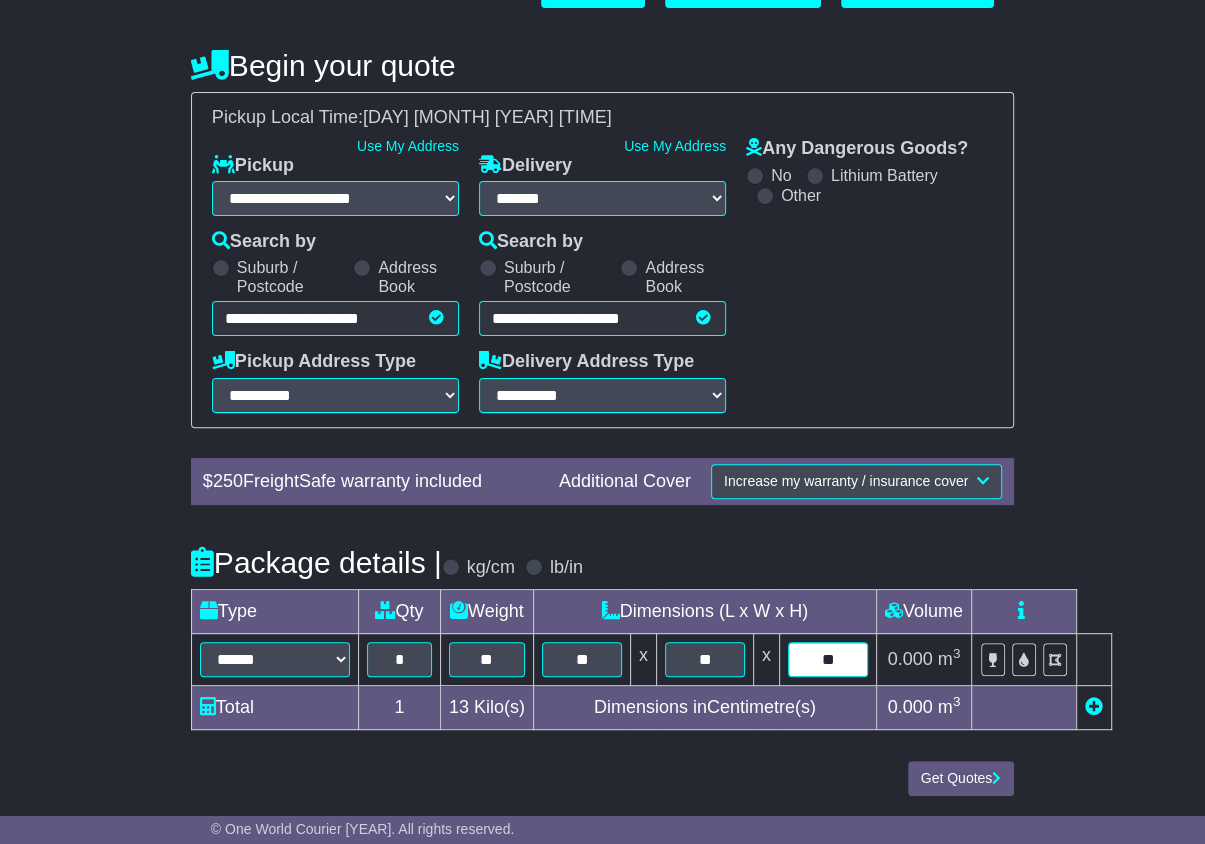 type on "**" 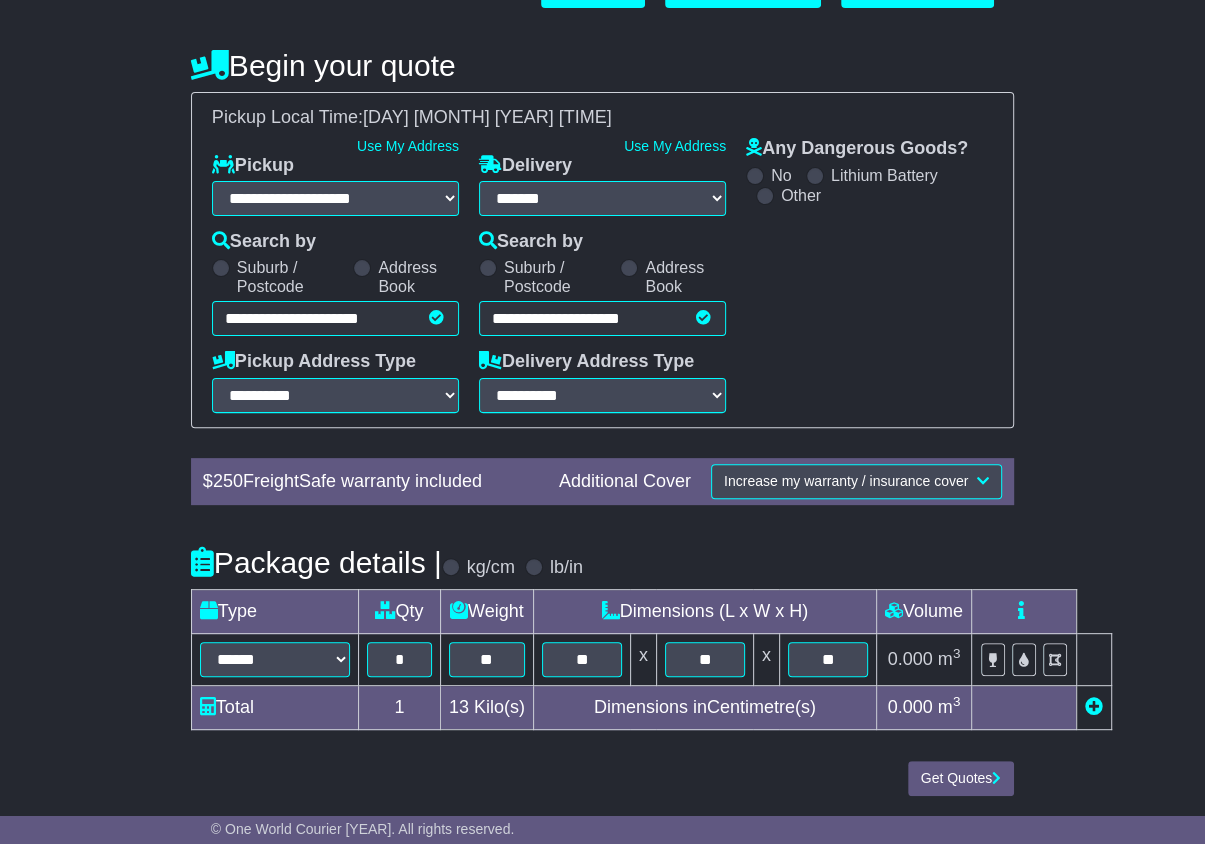 click on "Get Quotes" at bounding box center (602, 778) 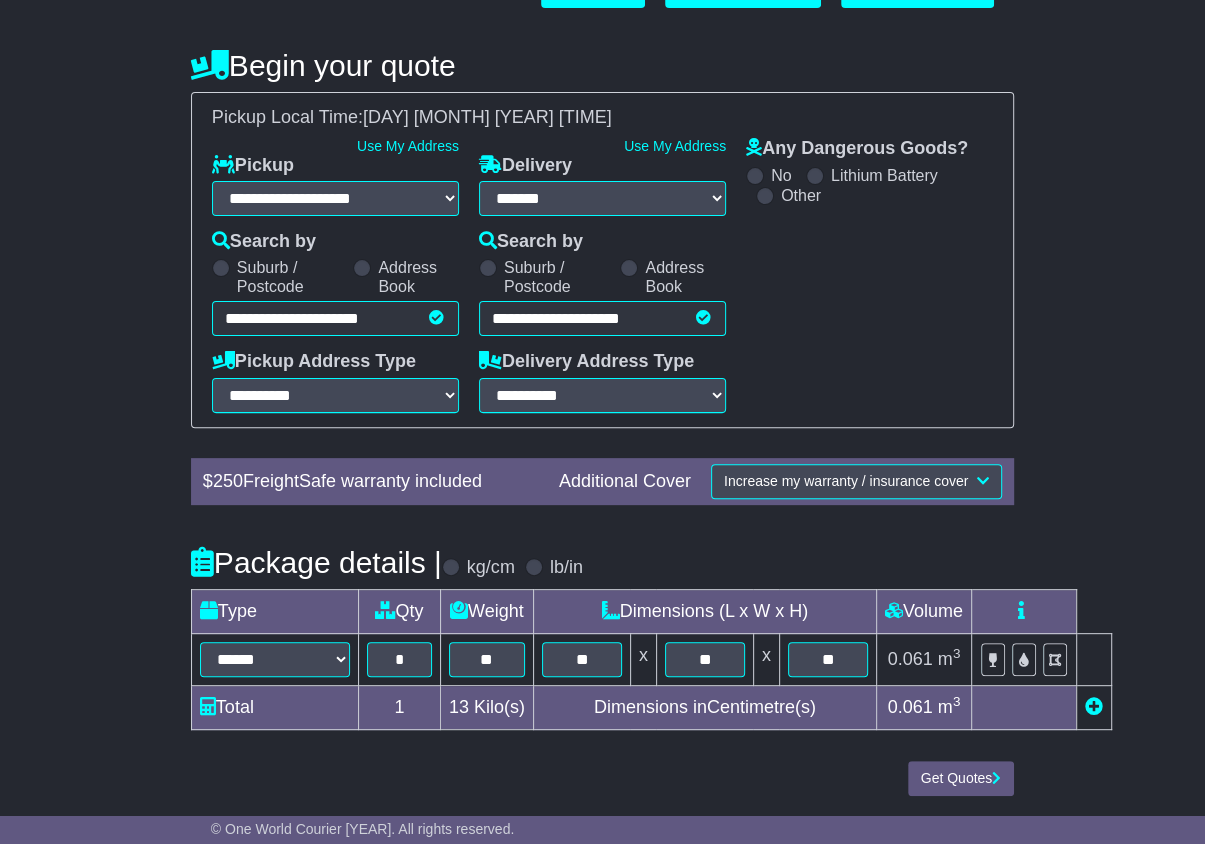 click at bounding box center [1094, 706] 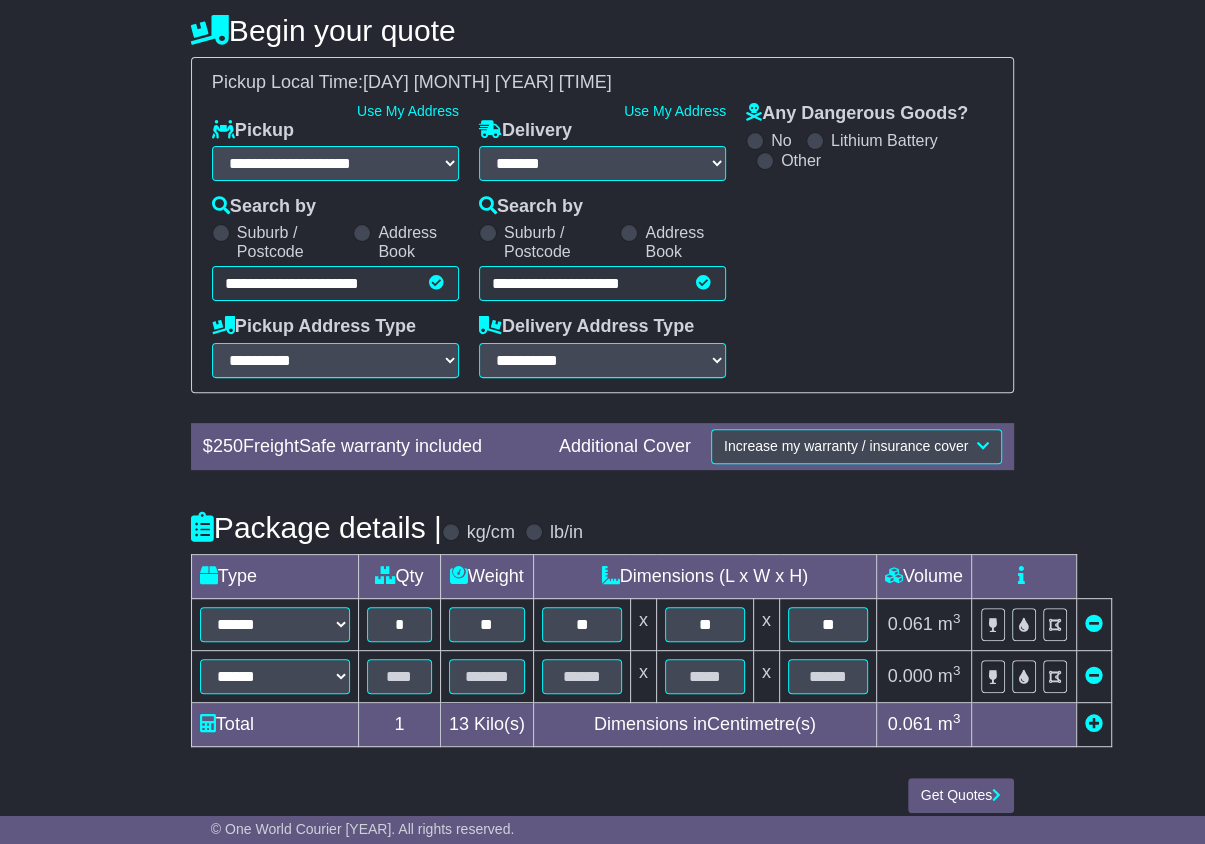 scroll, scrollTop: 273, scrollLeft: 0, axis: vertical 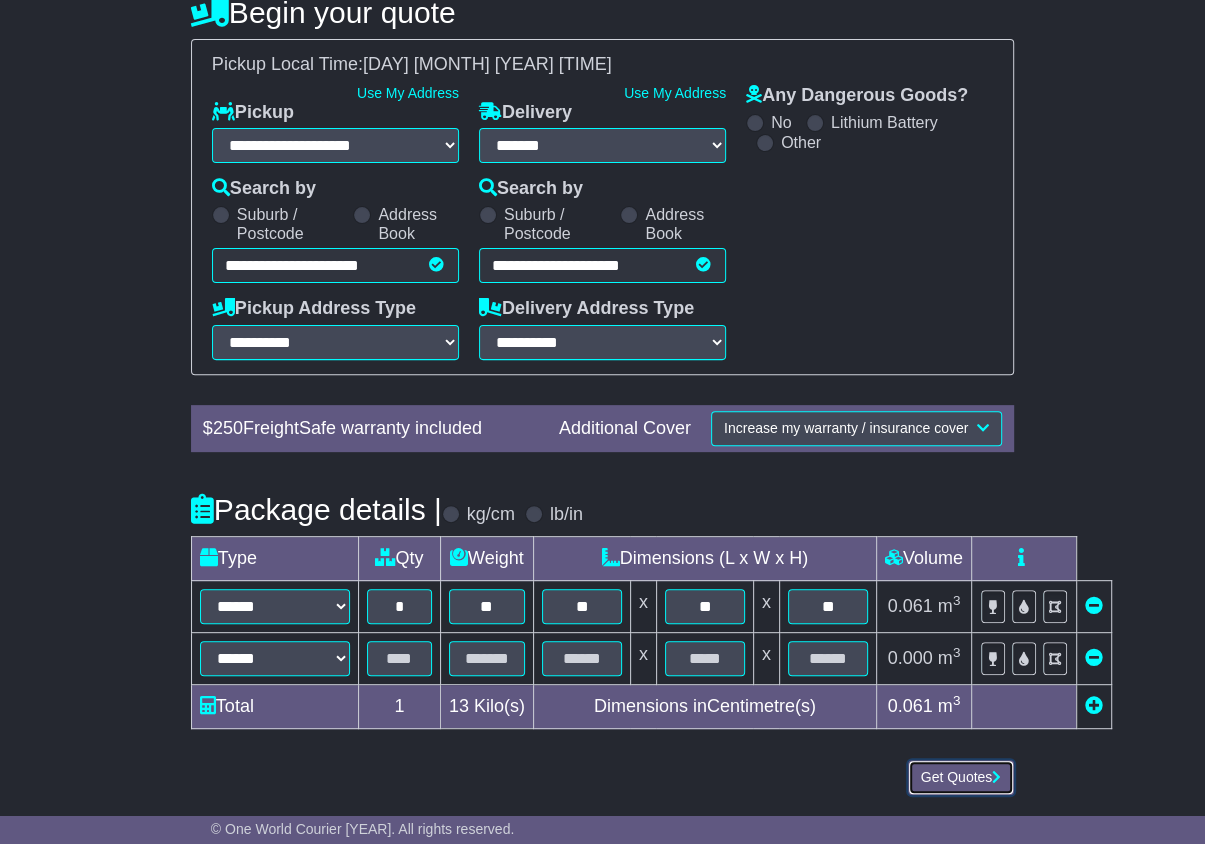 click on "Get Quotes" at bounding box center (961, 777) 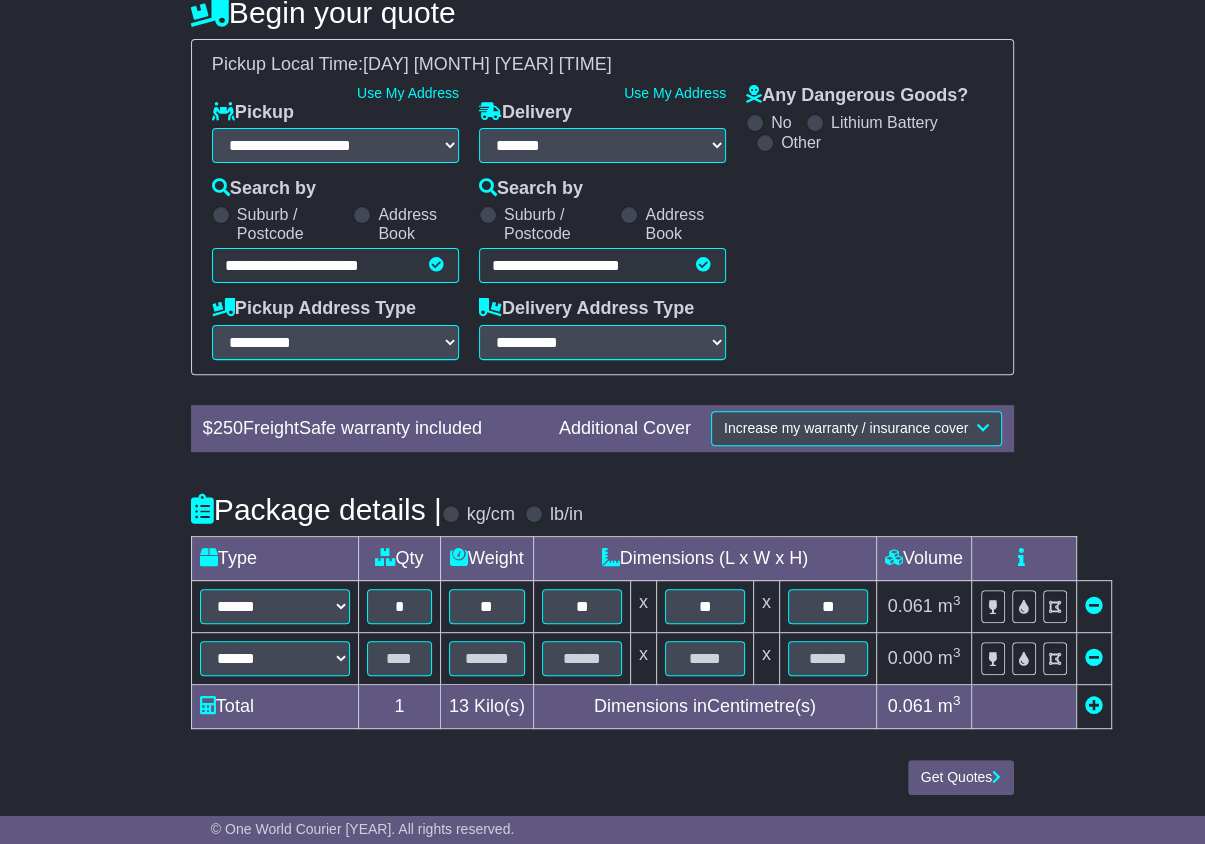 click at bounding box center (1094, 605) 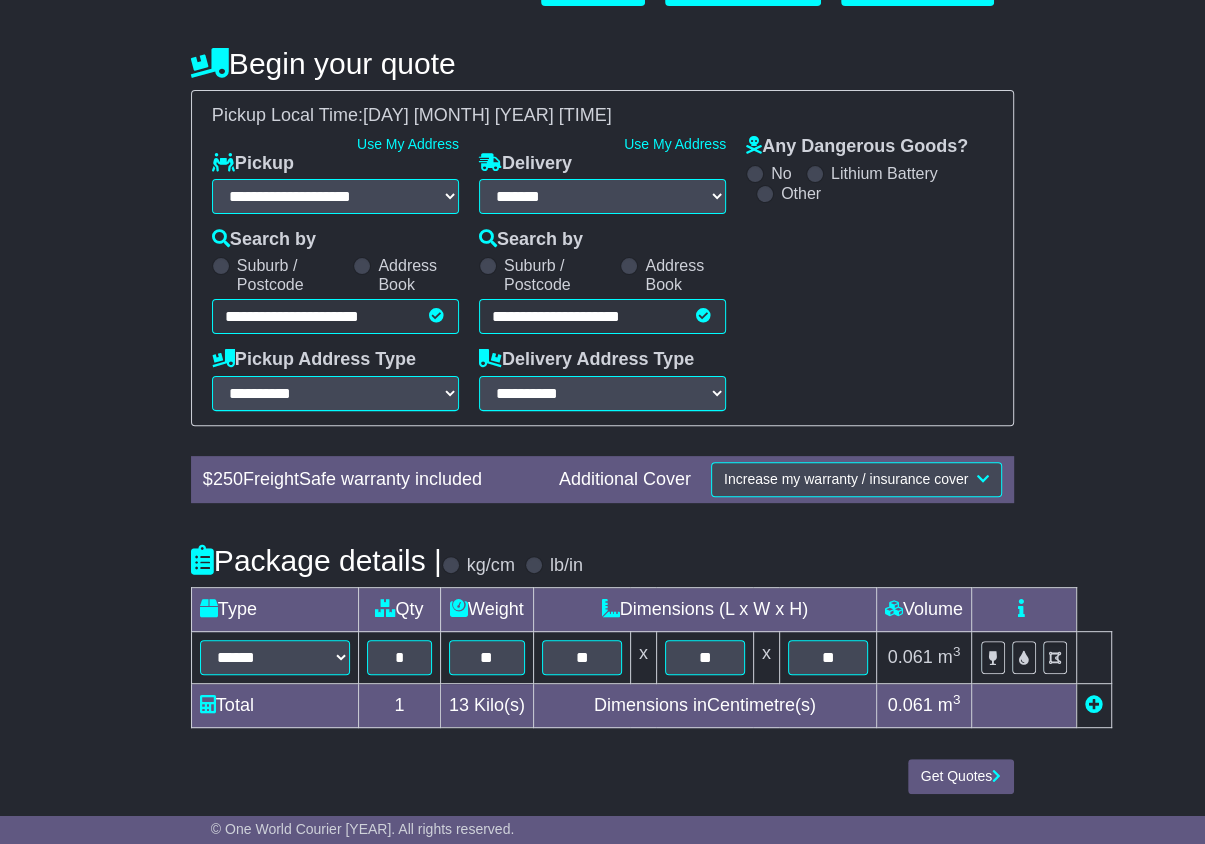 scroll, scrollTop: 220, scrollLeft: 0, axis: vertical 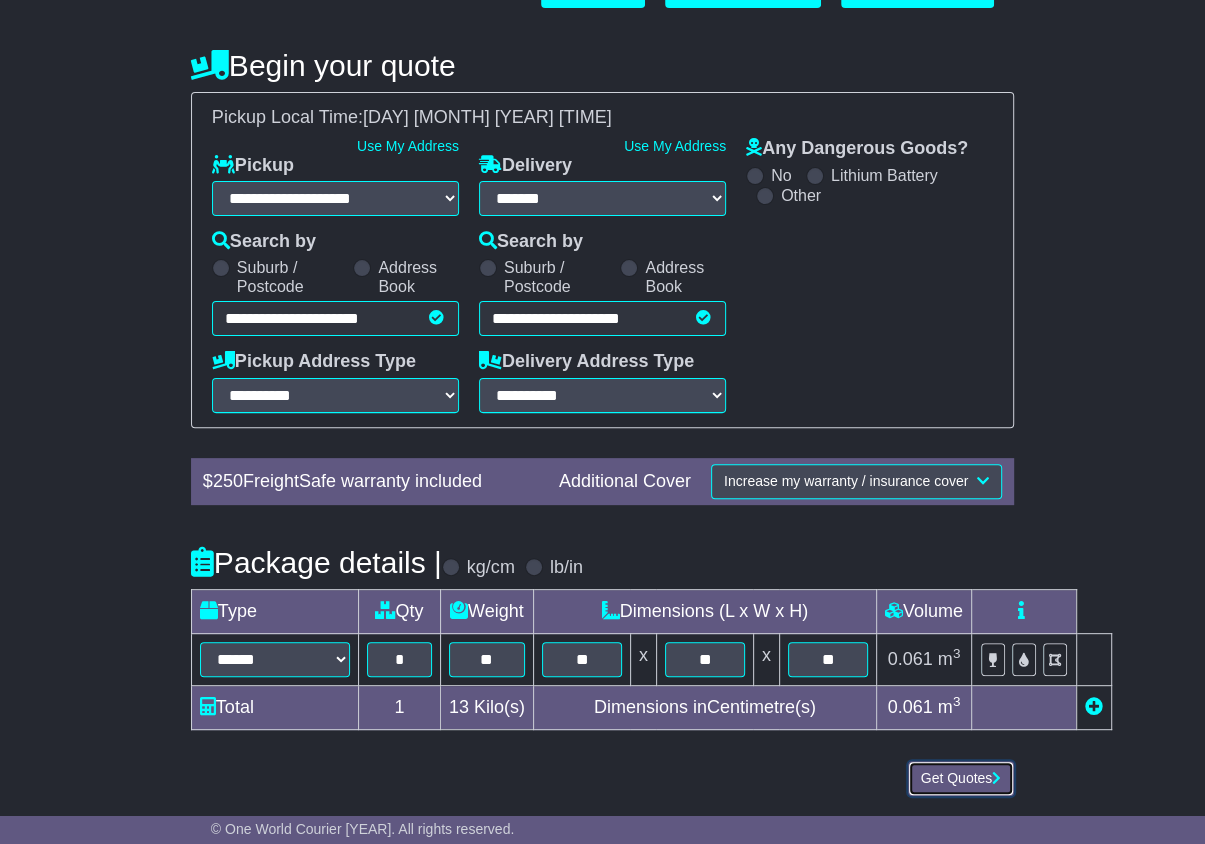 click on "Get Quotes" at bounding box center [961, 778] 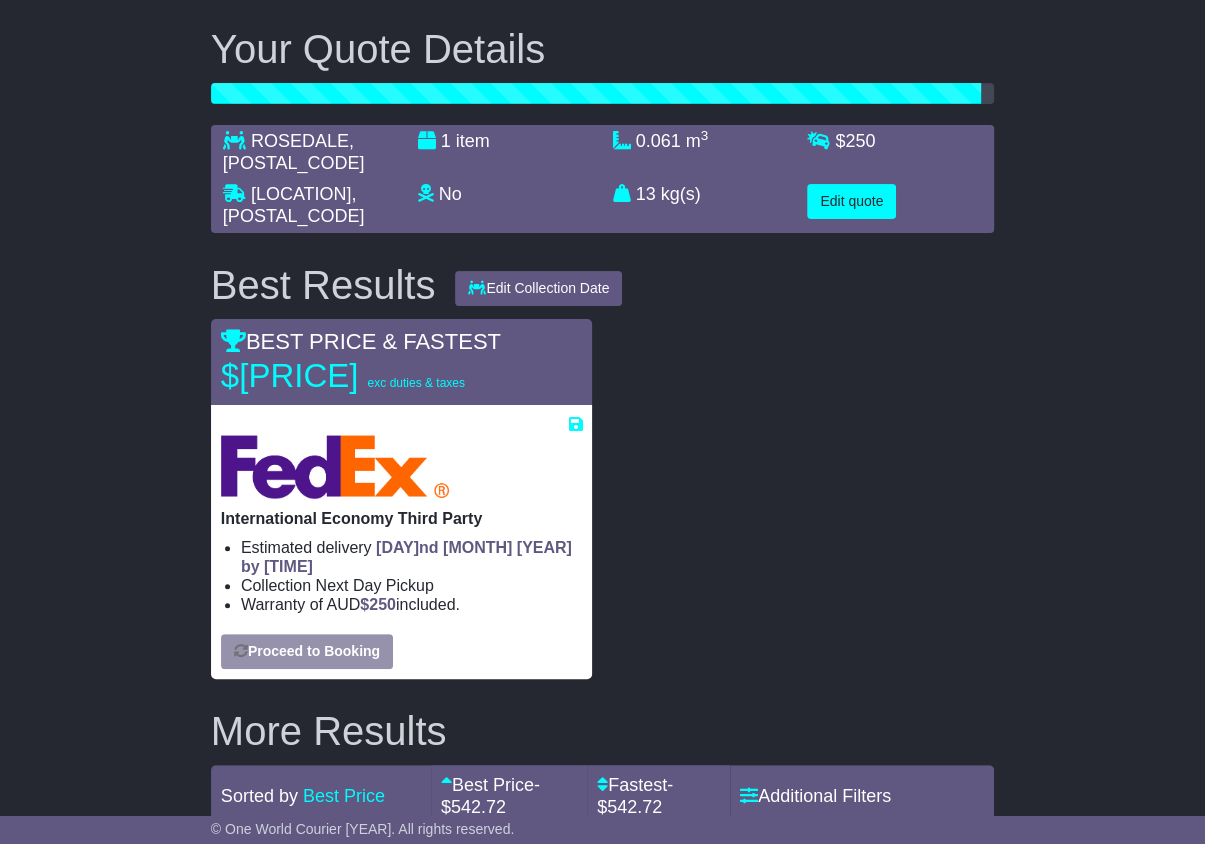 scroll, scrollTop: 200, scrollLeft: 0, axis: vertical 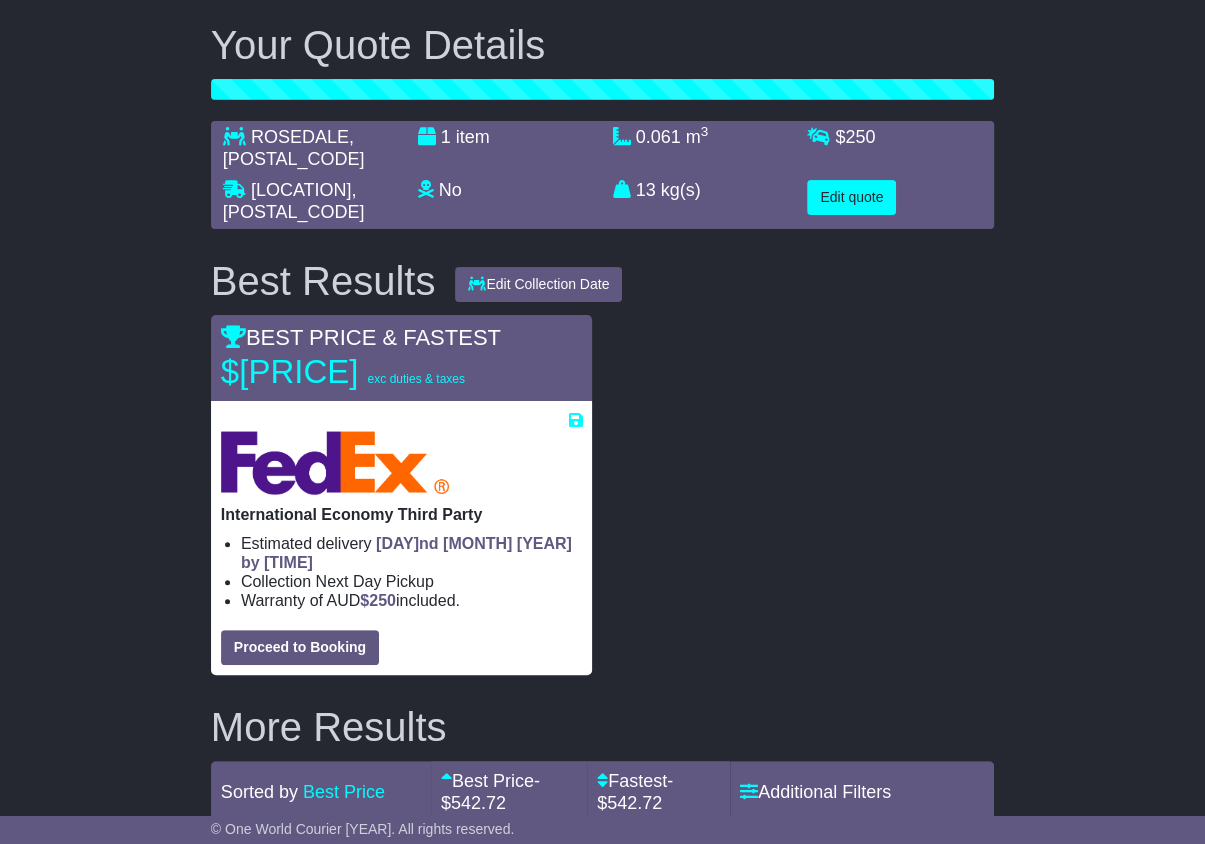 drag, startPoint x: 120, startPoint y: 316, endPoint x: 125, endPoint y: 342, distance: 26.476404 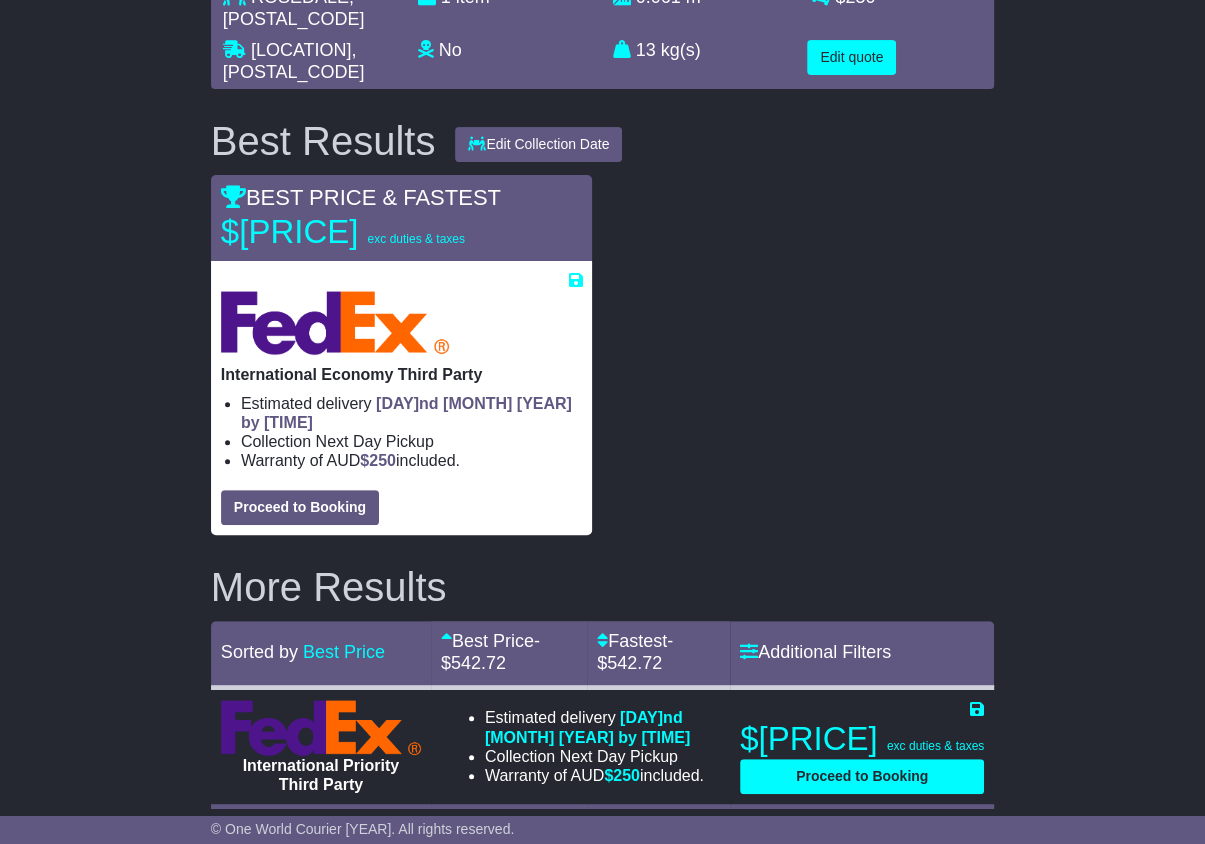 scroll, scrollTop: 386, scrollLeft: 0, axis: vertical 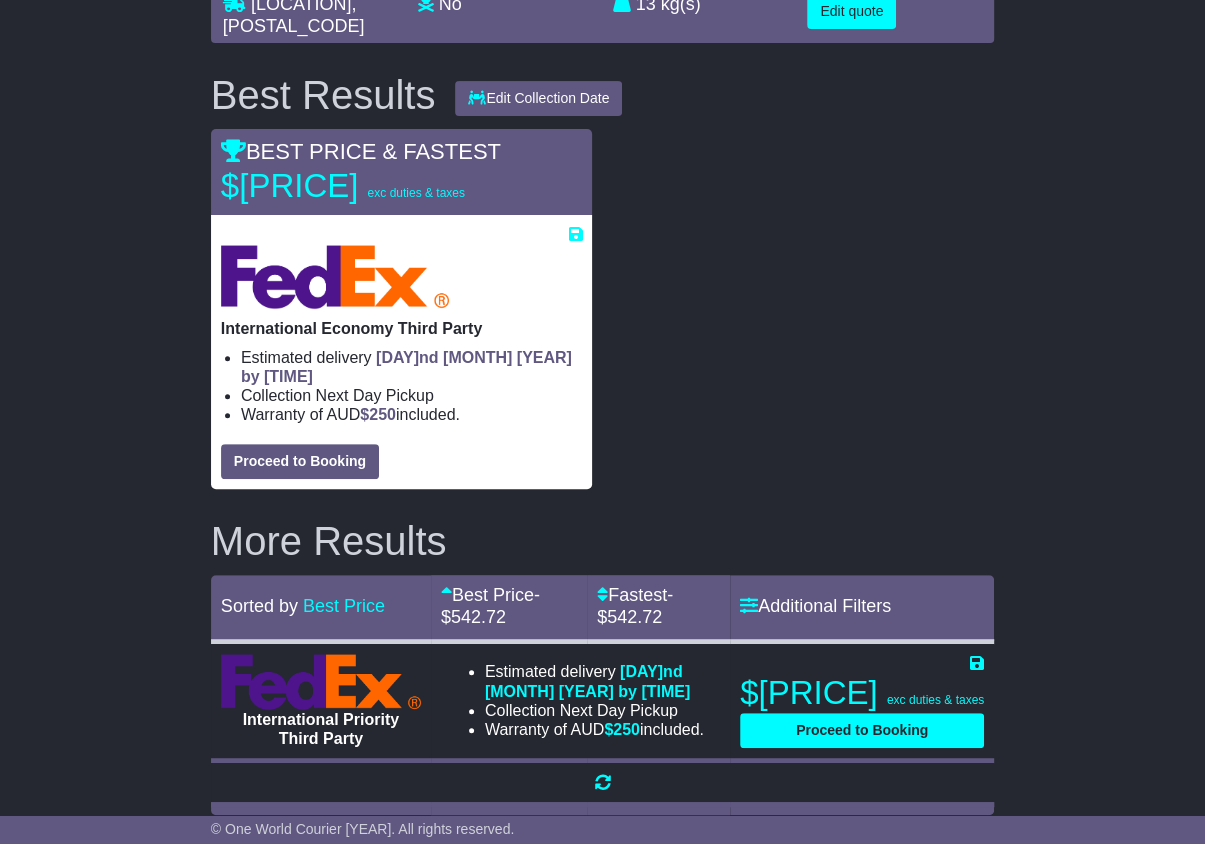 drag, startPoint x: 143, startPoint y: 182, endPoint x: 153, endPoint y: 196, distance: 17.20465 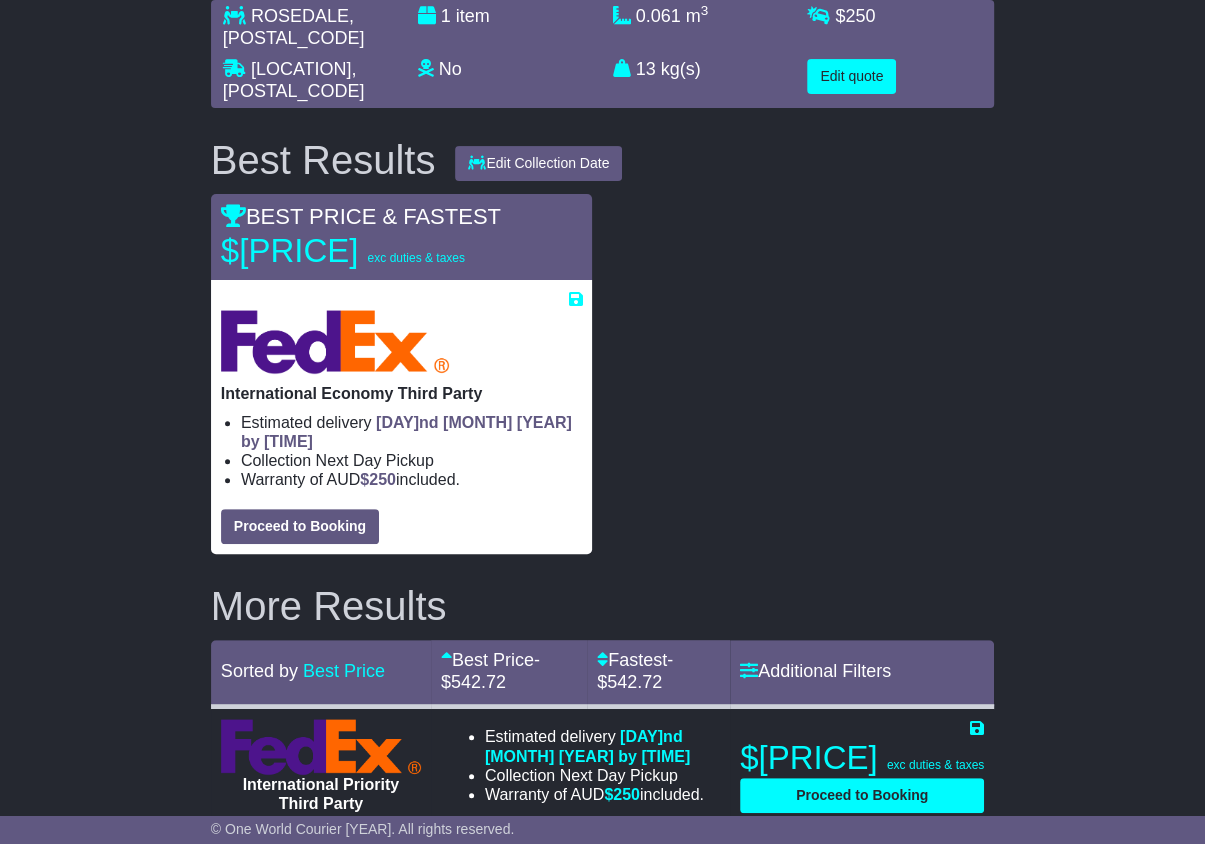 scroll, scrollTop: 286, scrollLeft: 0, axis: vertical 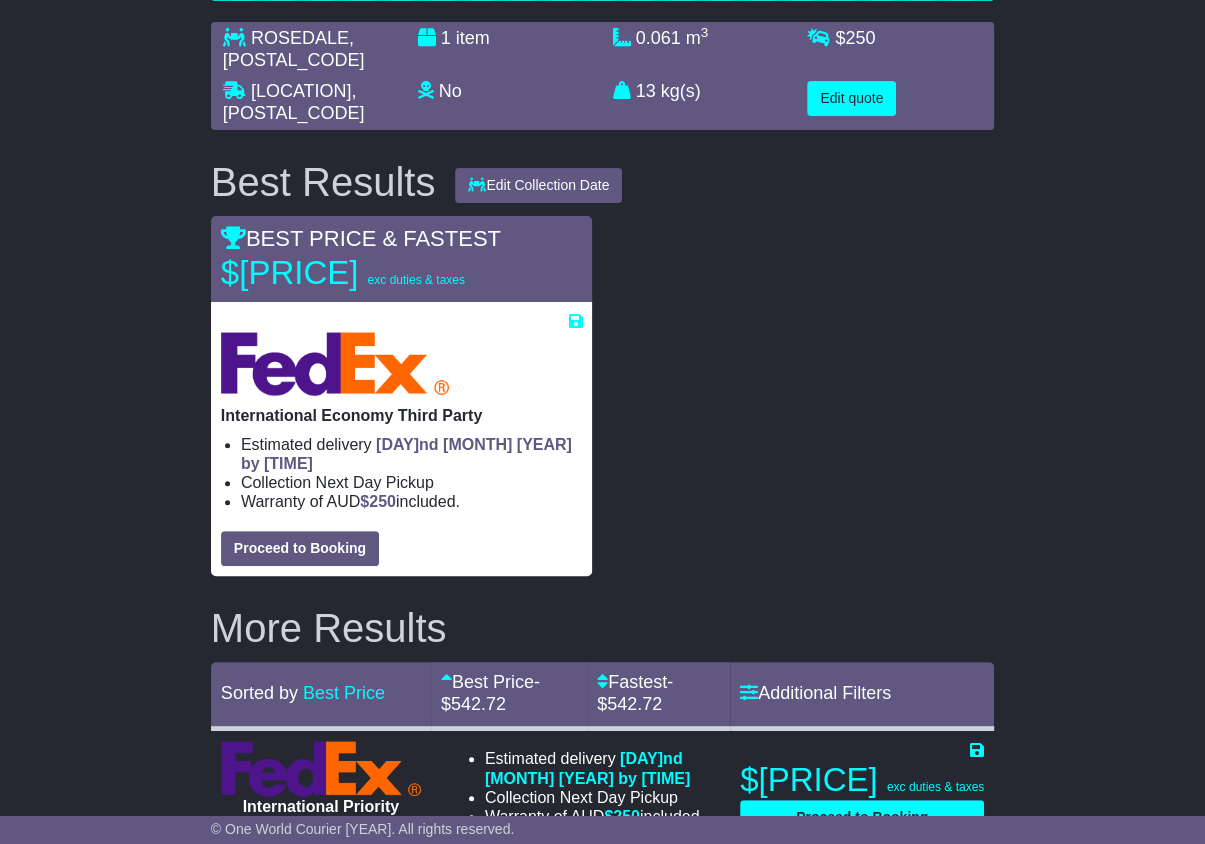 click on "Your Quote Details
ROSEDALE , 0632
BAD PYRMONT , 31812
1   item
No
Lithium Battery
Other Dangerous Goods
0.061
m 3
in 3
13
kg(s)
lb(s)
$ 250
Edit quote
Best Results
Edit Collection Date" at bounding box center (602, 398) 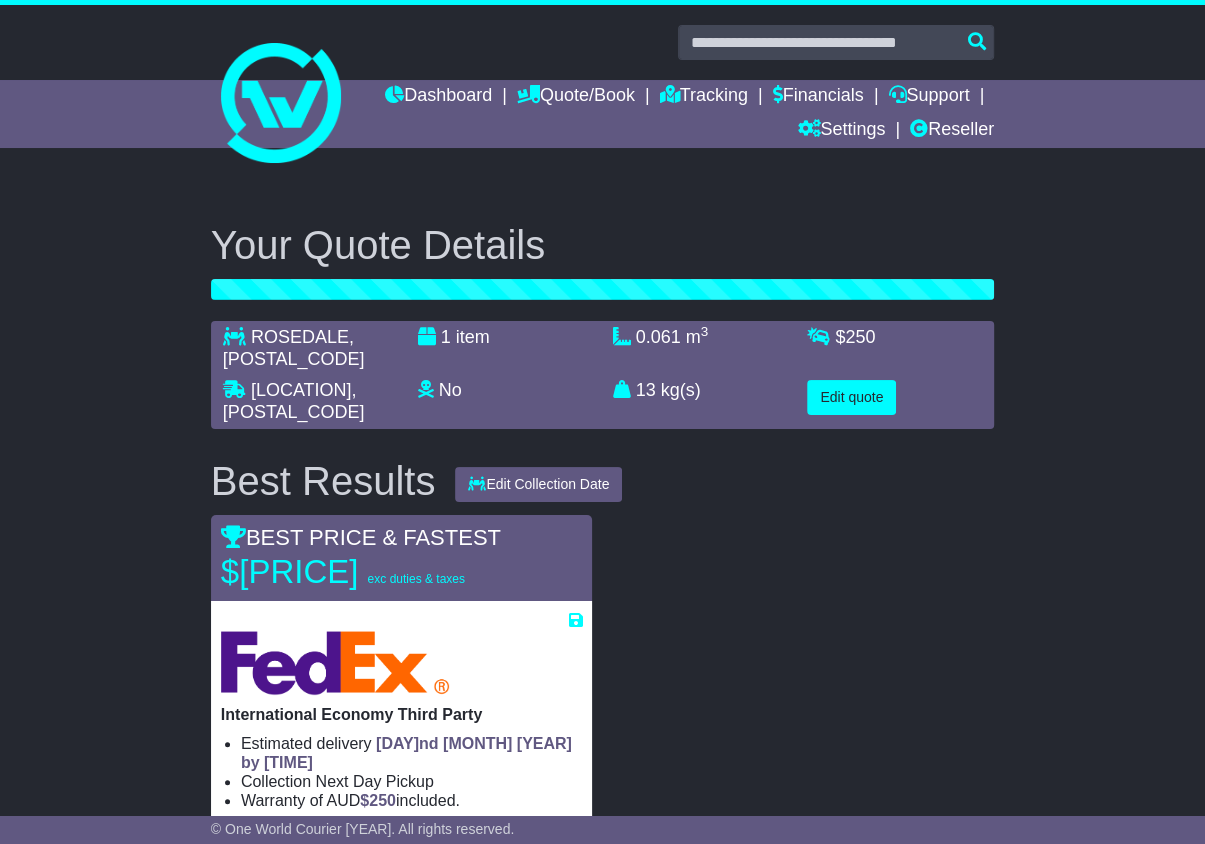 scroll, scrollTop: 0, scrollLeft: 0, axis: both 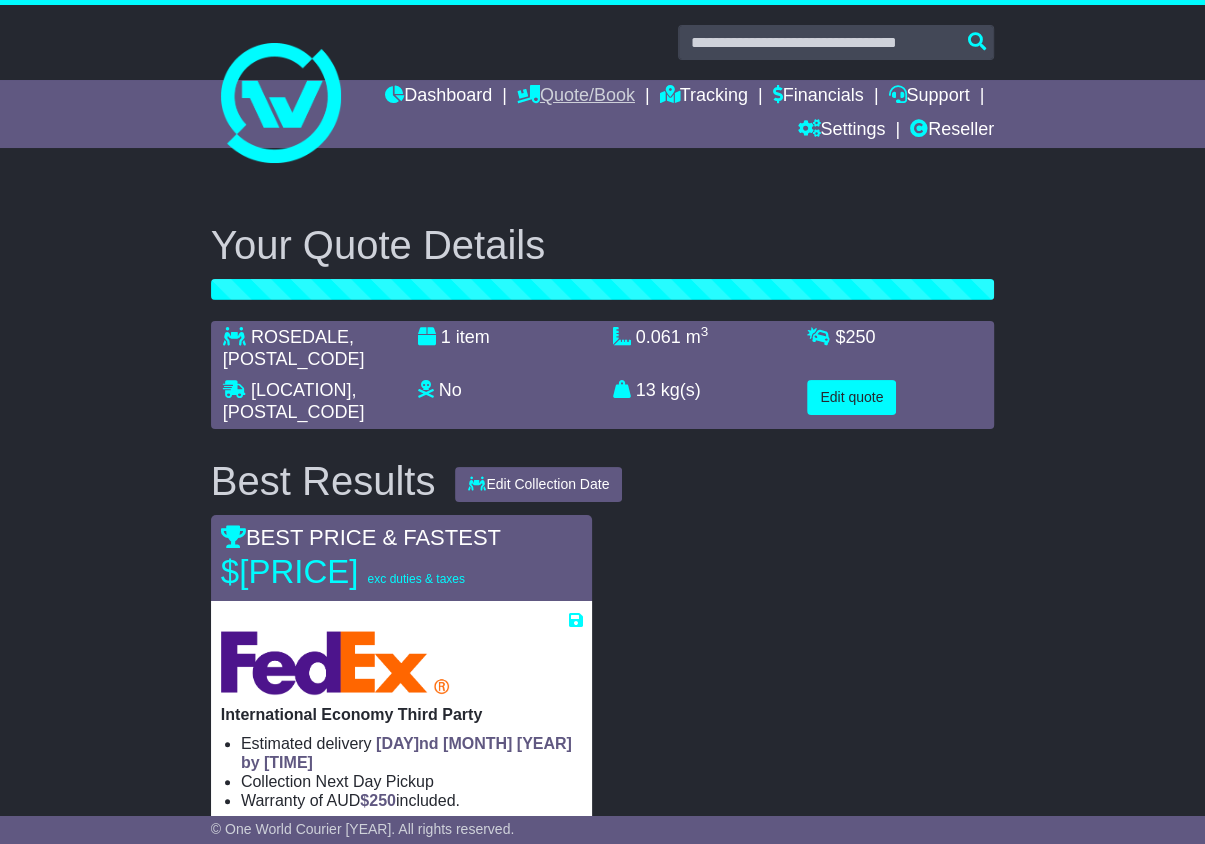 click on "Quote/Book" at bounding box center (576, 97) 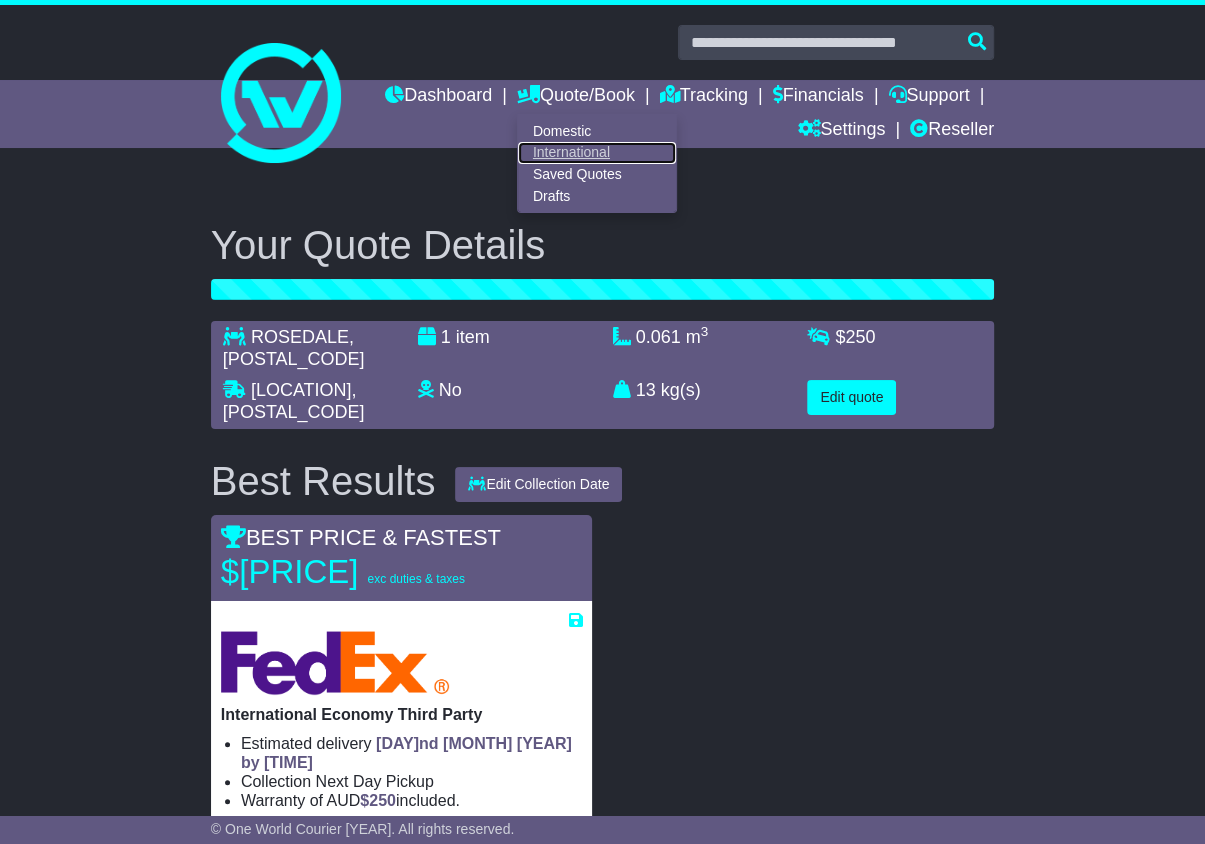click on "International" at bounding box center [597, 153] 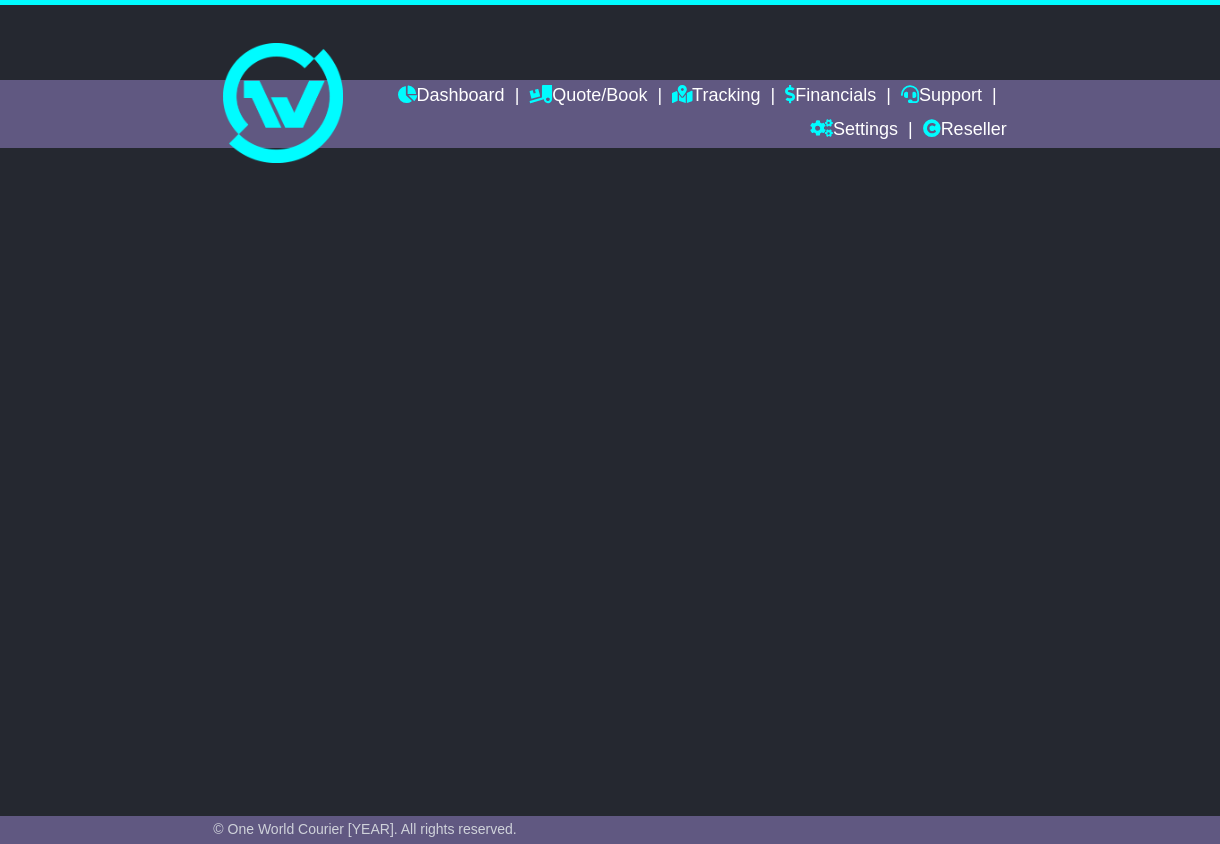 scroll, scrollTop: 0, scrollLeft: 0, axis: both 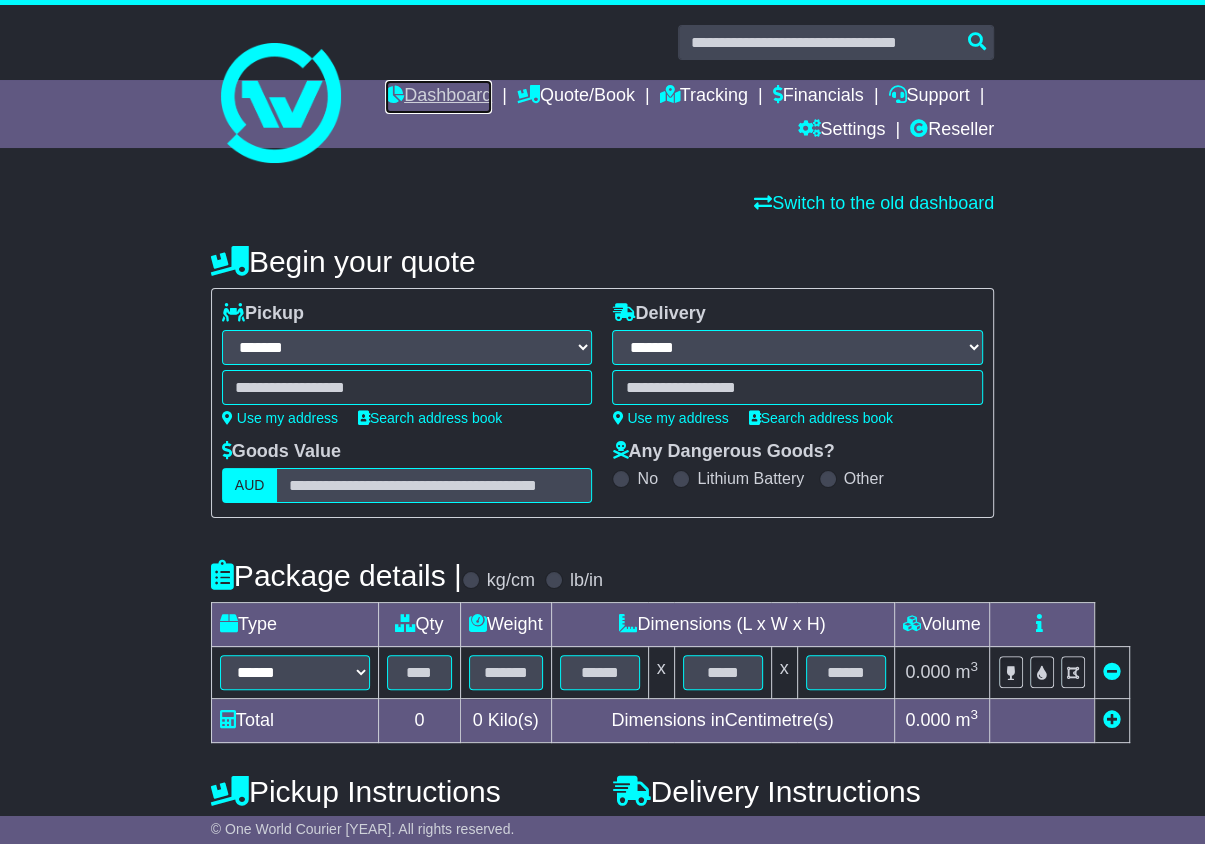 click on "Dashboard" at bounding box center (438, 97) 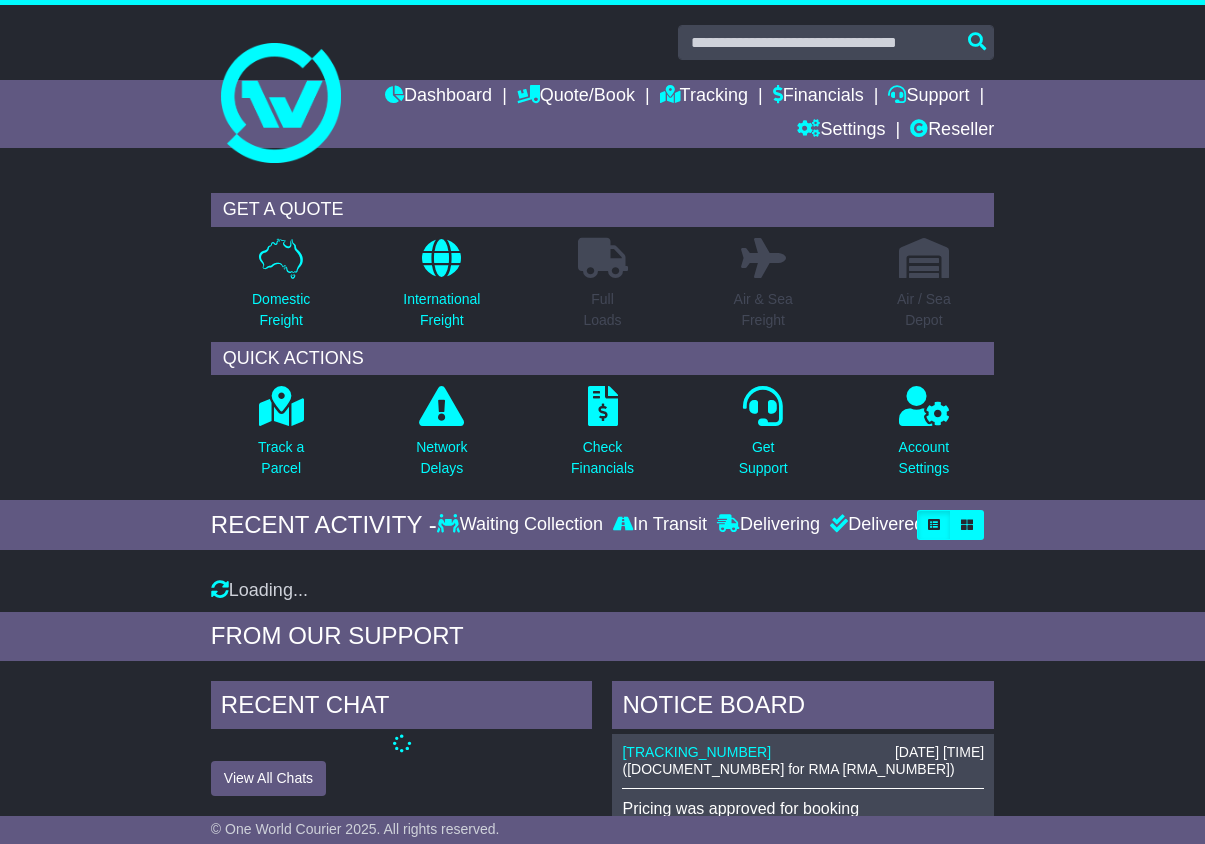 scroll, scrollTop: 0, scrollLeft: 0, axis: both 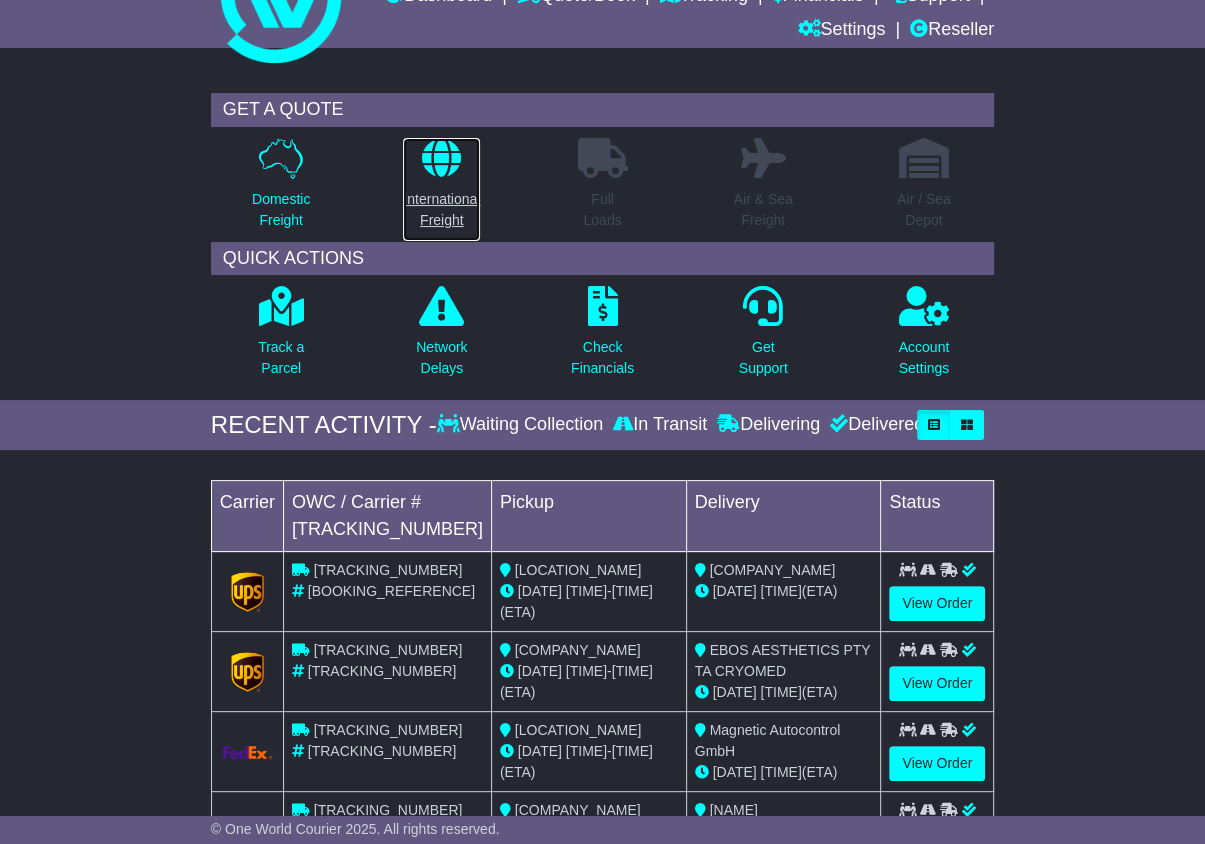 drag, startPoint x: 435, startPoint y: 199, endPoint x: 511, endPoint y: 227, distance: 80.99383 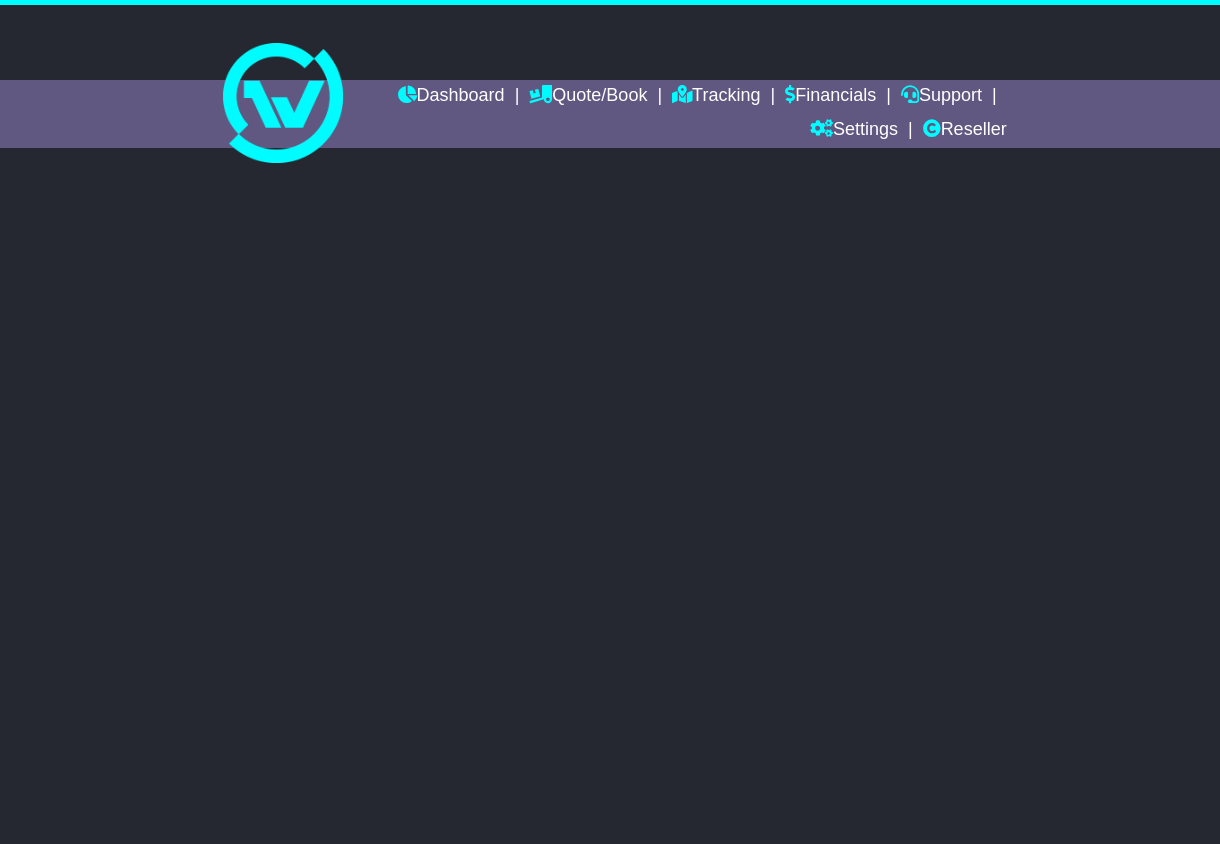 scroll, scrollTop: 0, scrollLeft: 0, axis: both 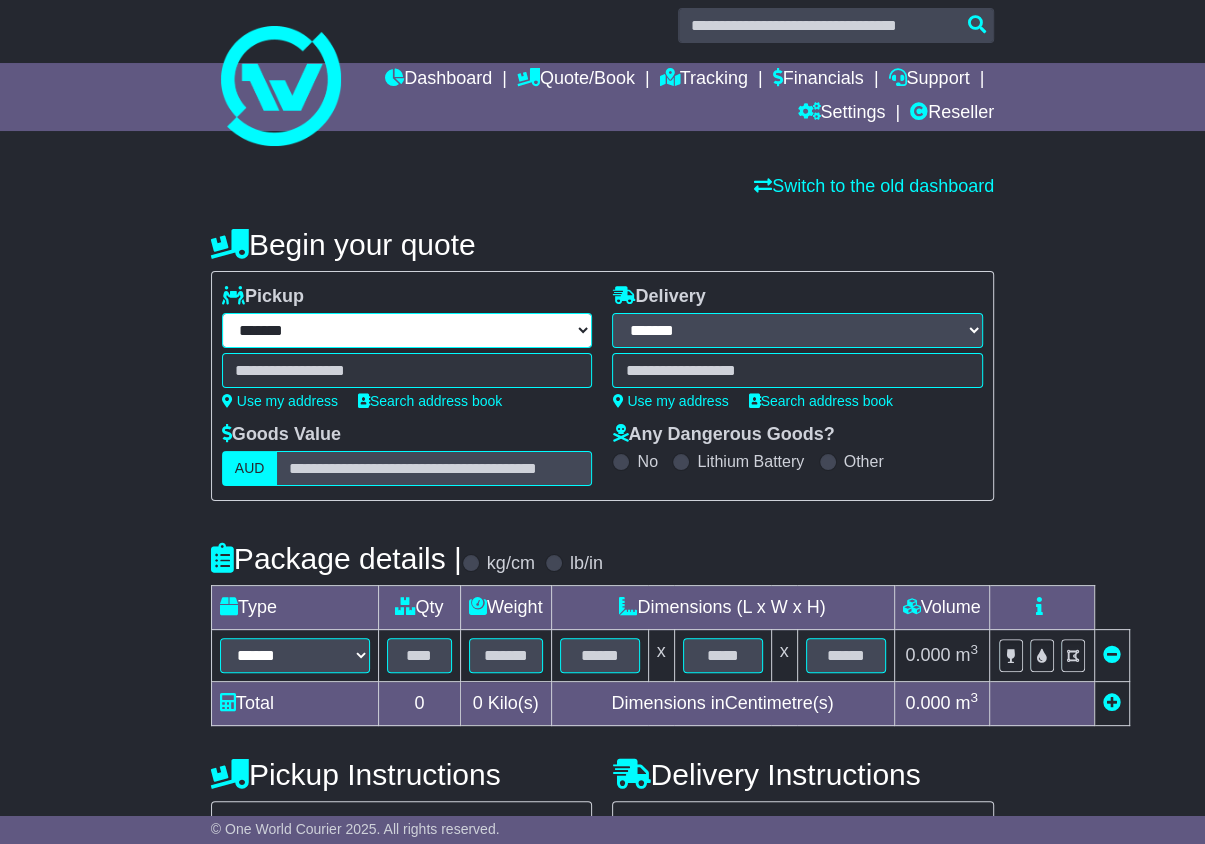 click on "**********" at bounding box center (407, 330) 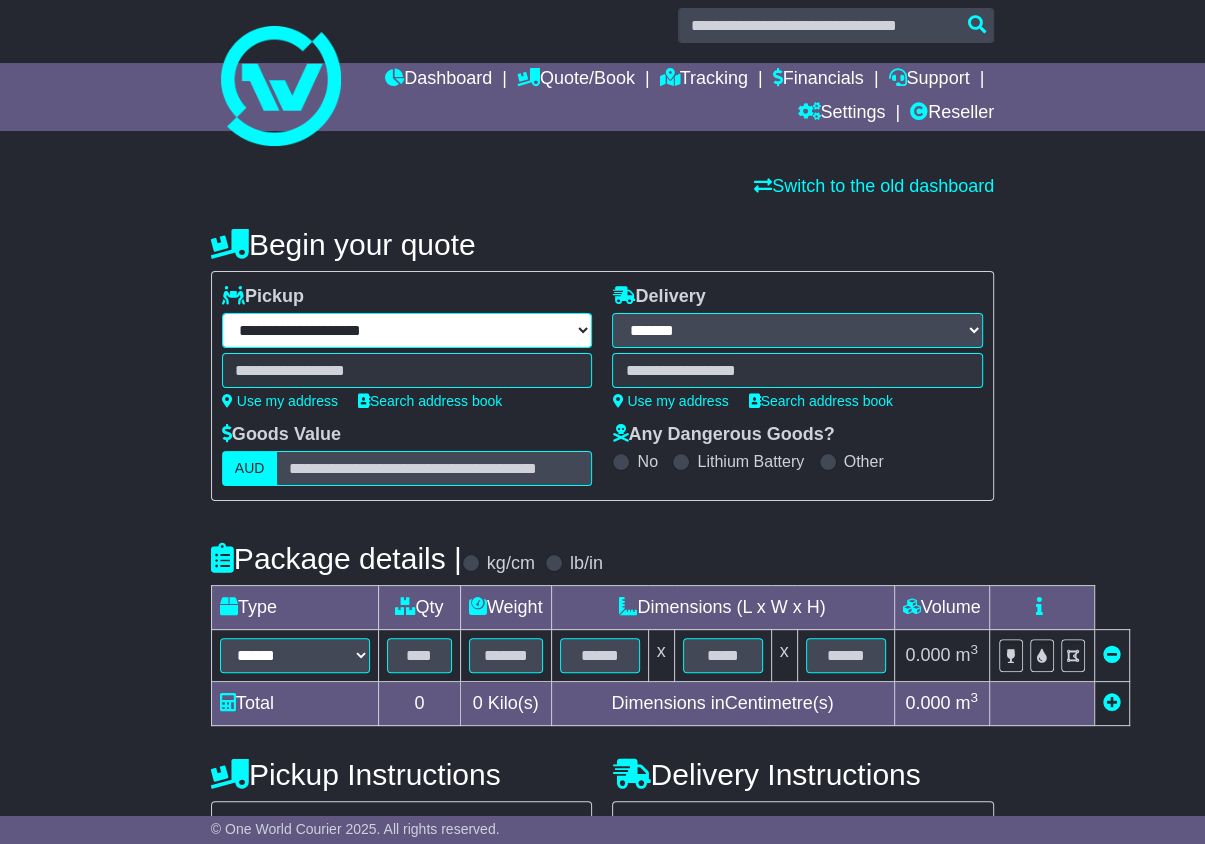 click on "**********" at bounding box center [407, 330] 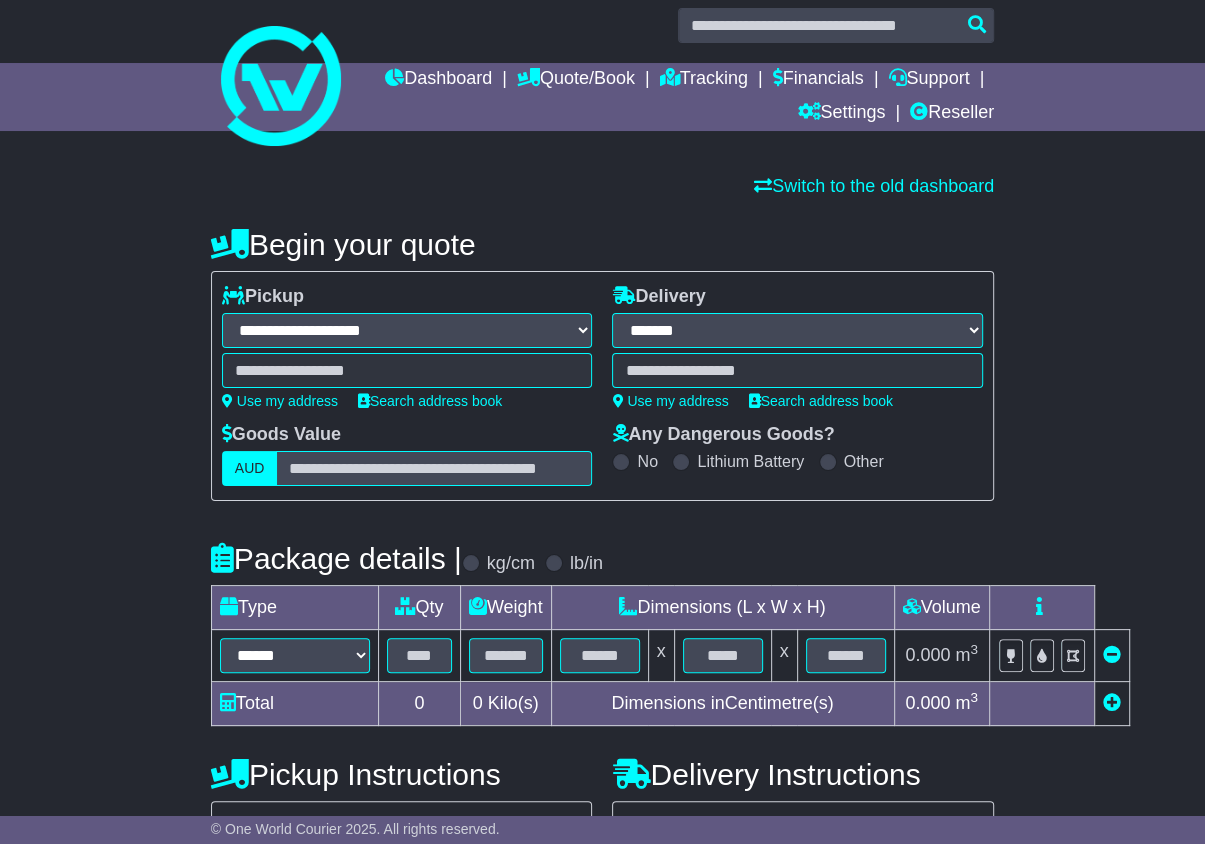 click at bounding box center (407, 370) 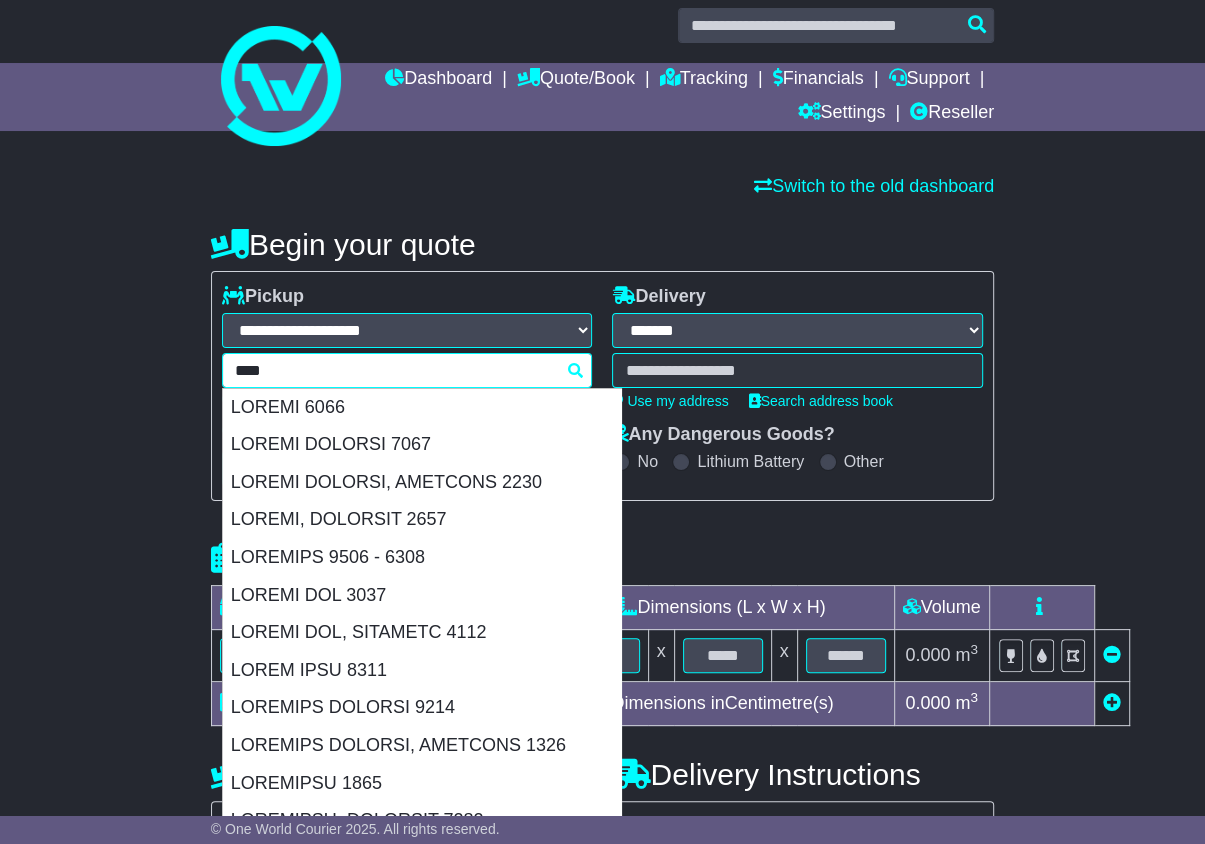 paste on "********" 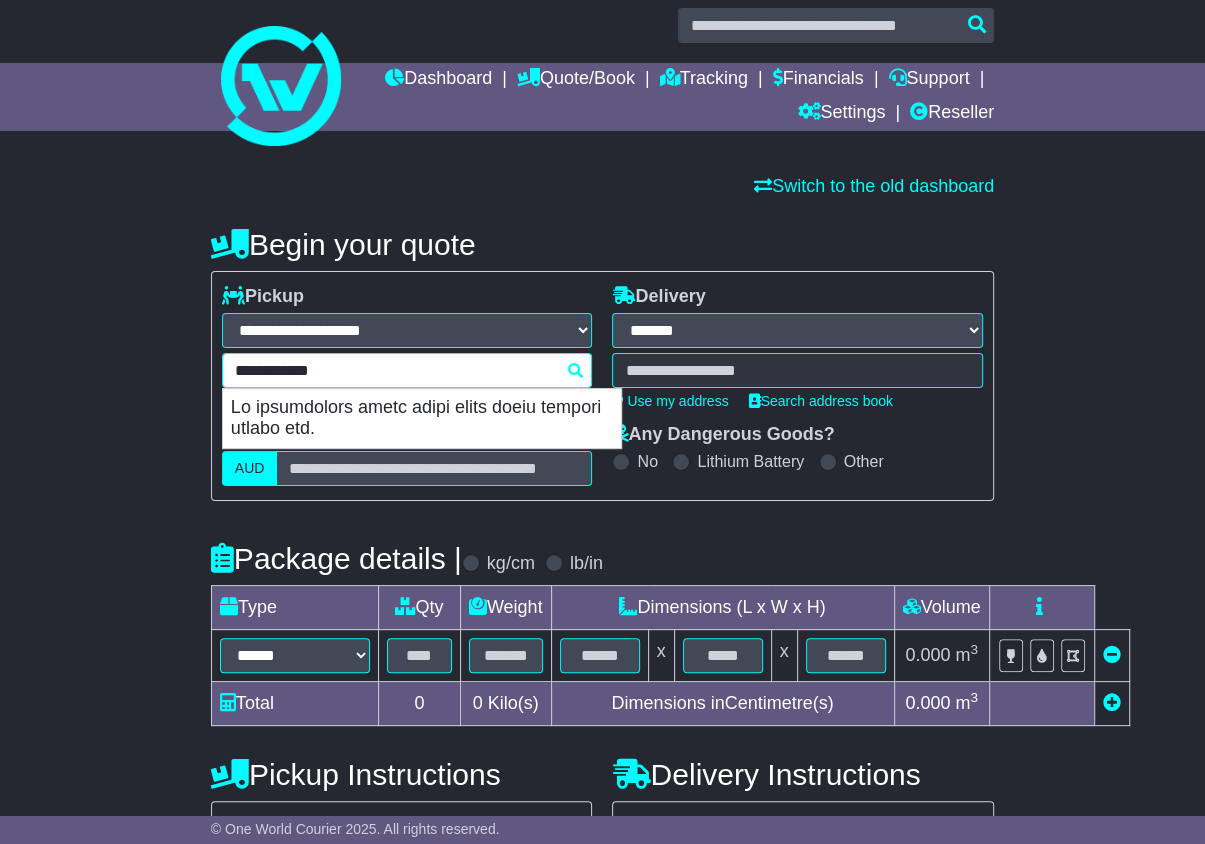 drag, startPoint x: 269, startPoint y: 367, endPoint x: 286, endPoint y: 390, distance: 28.600698 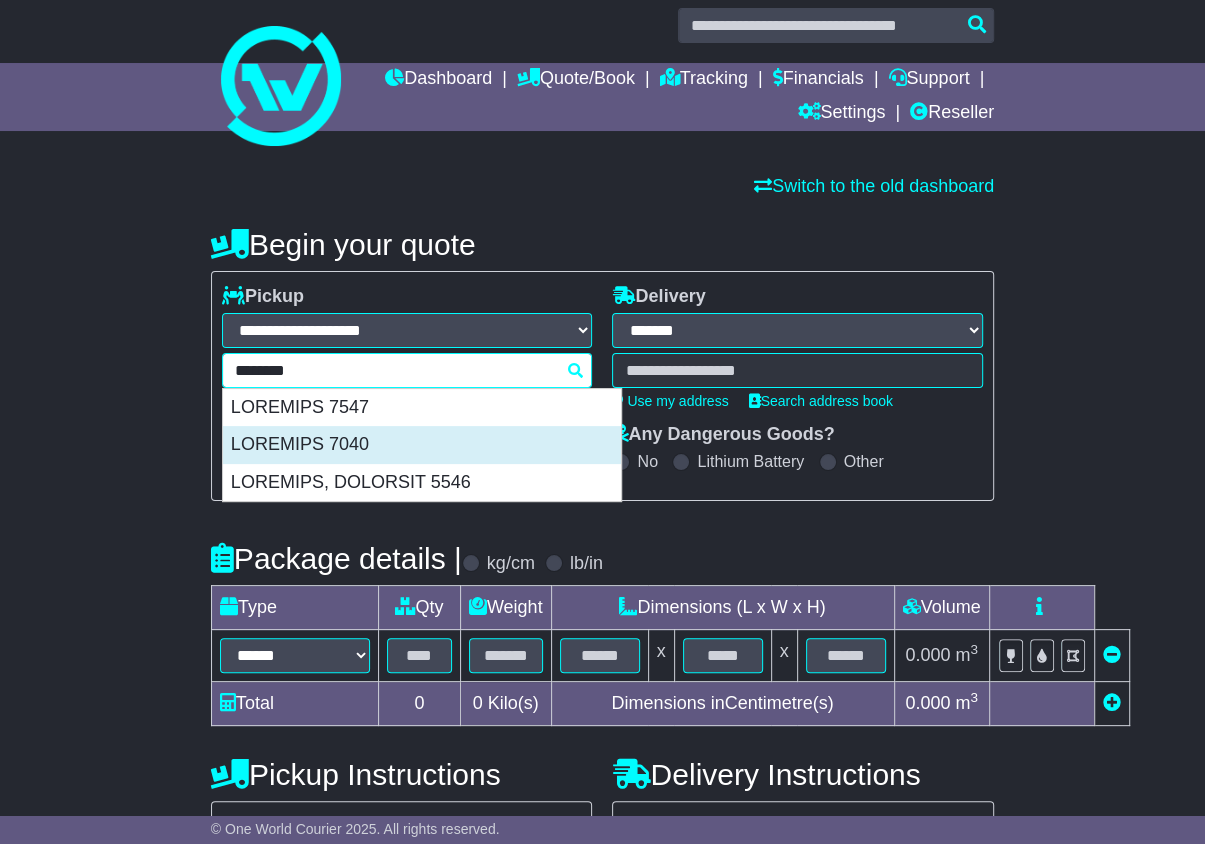 click on "LOREMIPS 7040" at bounding box center (422, 445) 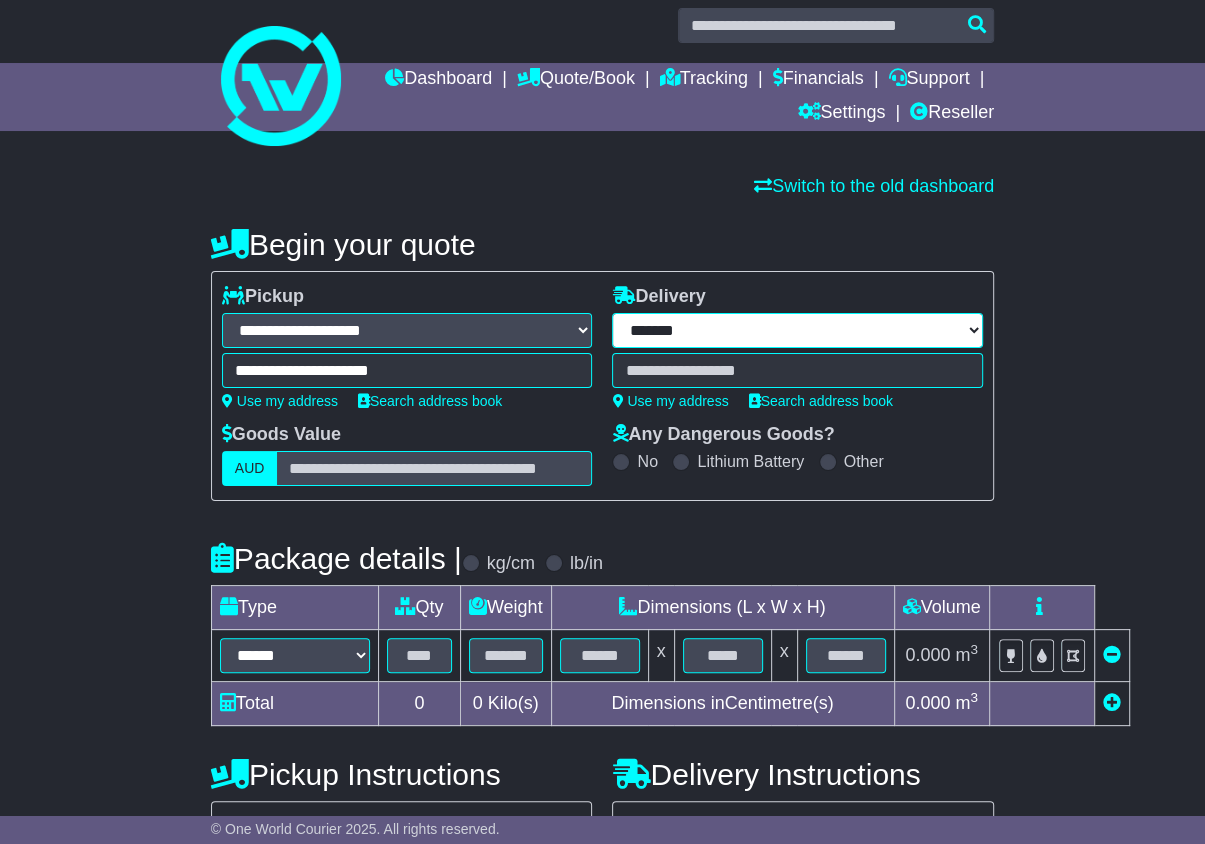 click on "**********" at bounding box center (407, 330) 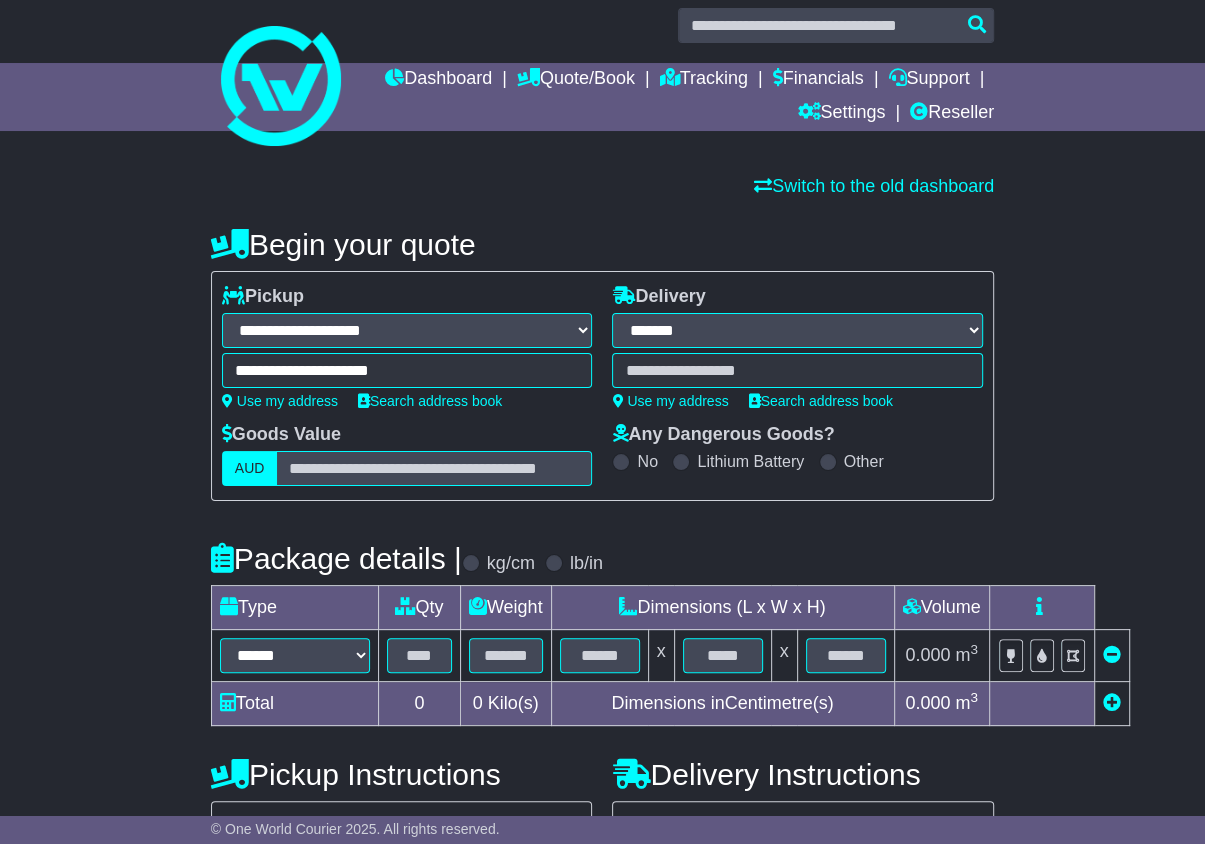 click at bounding box center [407, 370] 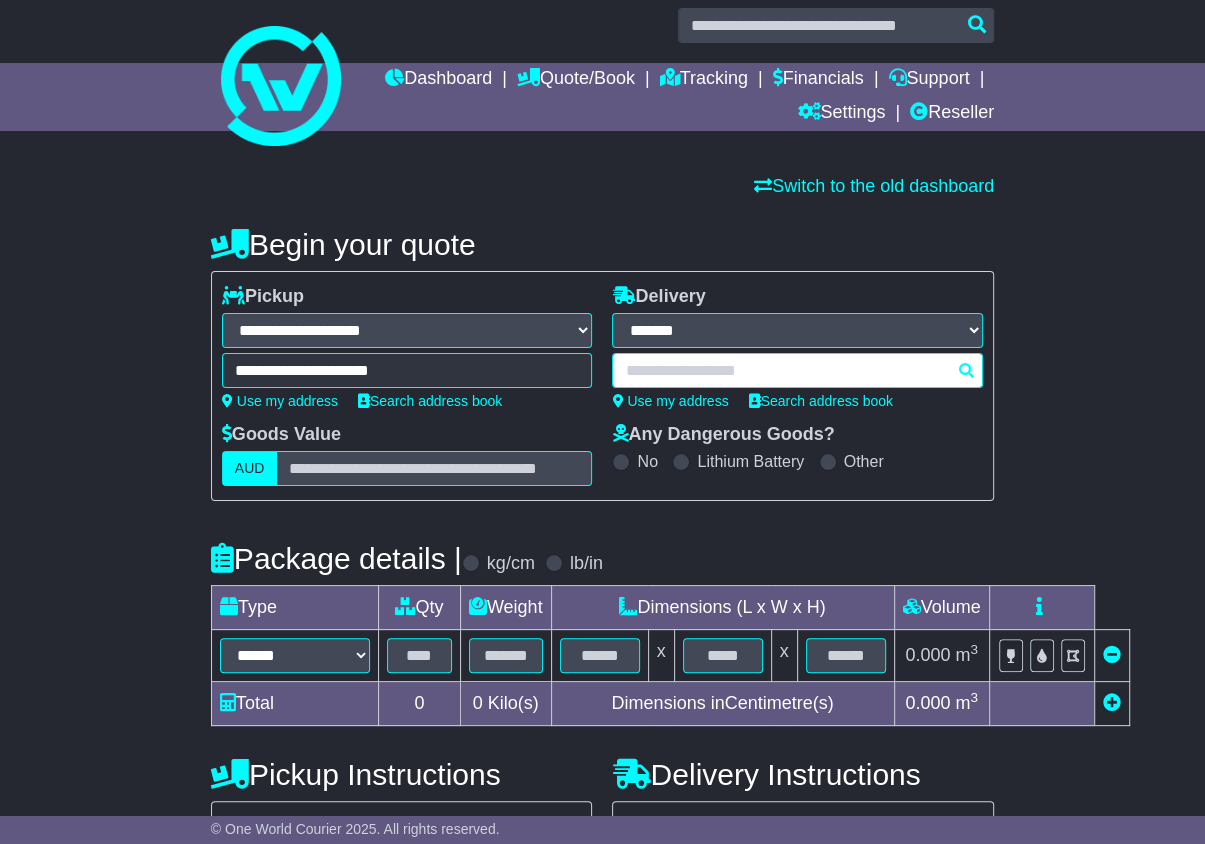 paste on "**********" 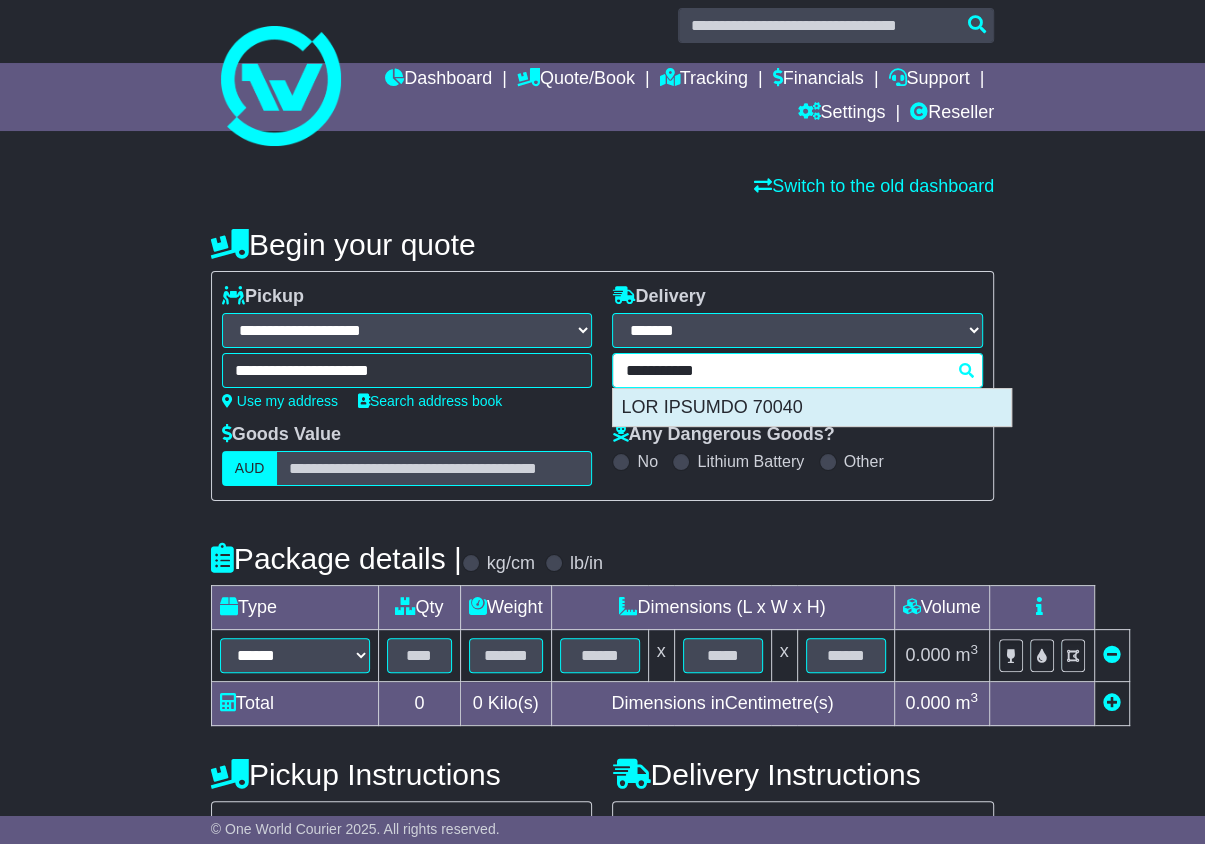 click on "LOR IPSUMDO 70040" at bounding box center [812, 408] 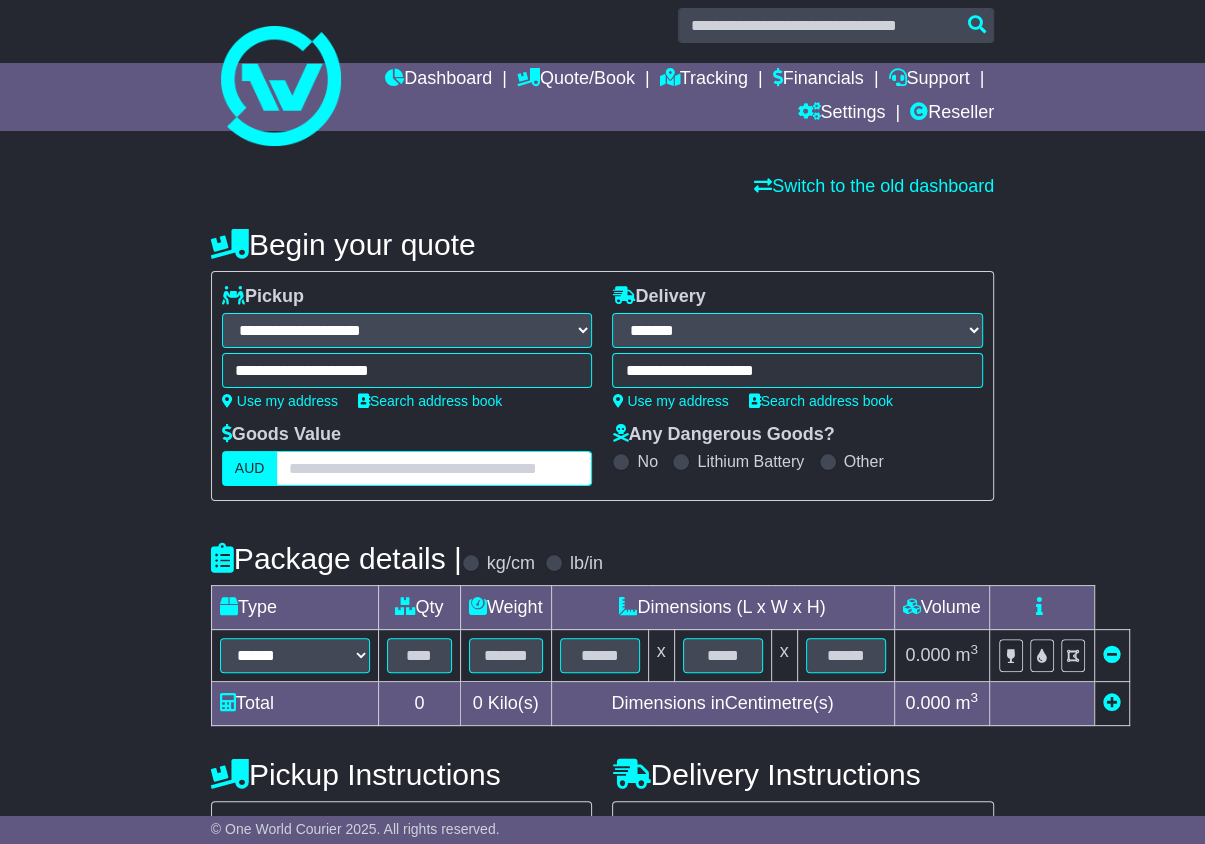 click at bounding box center [434, 468] 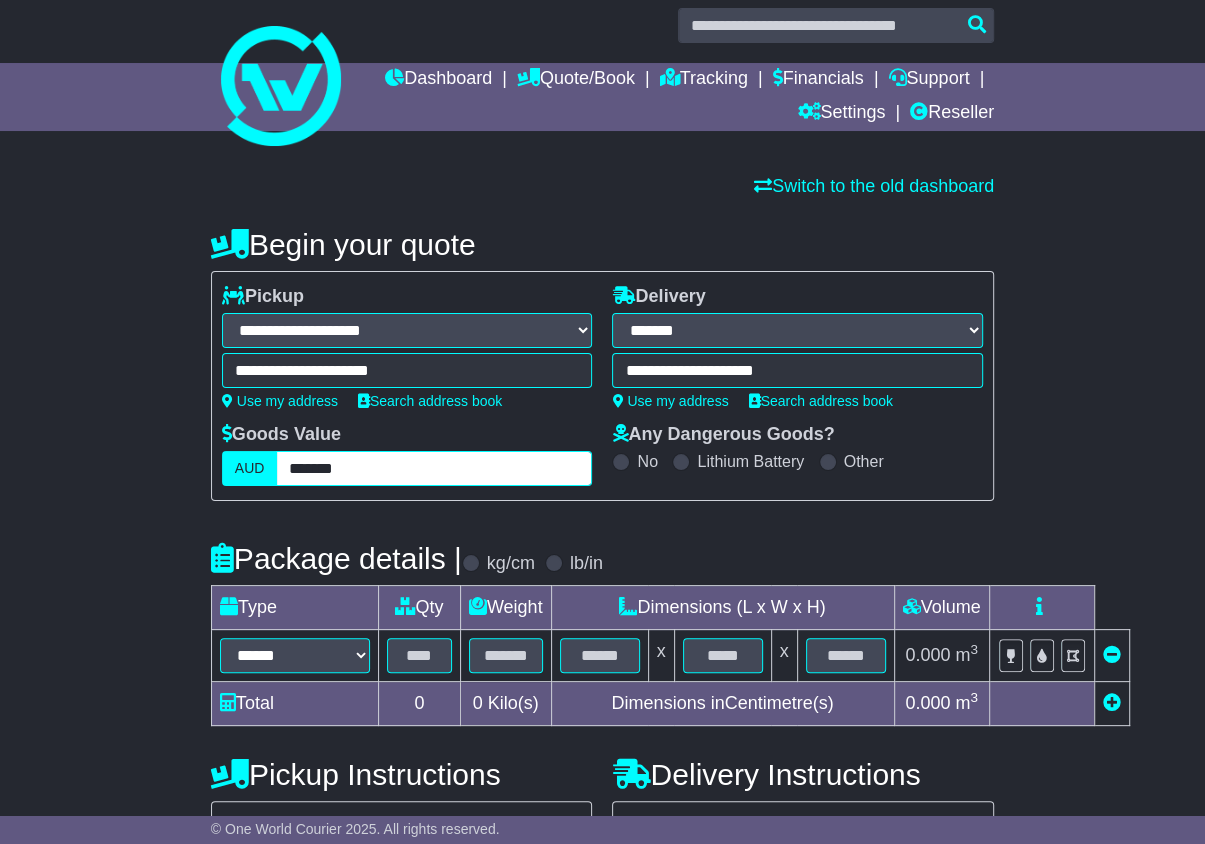 type on "*******" 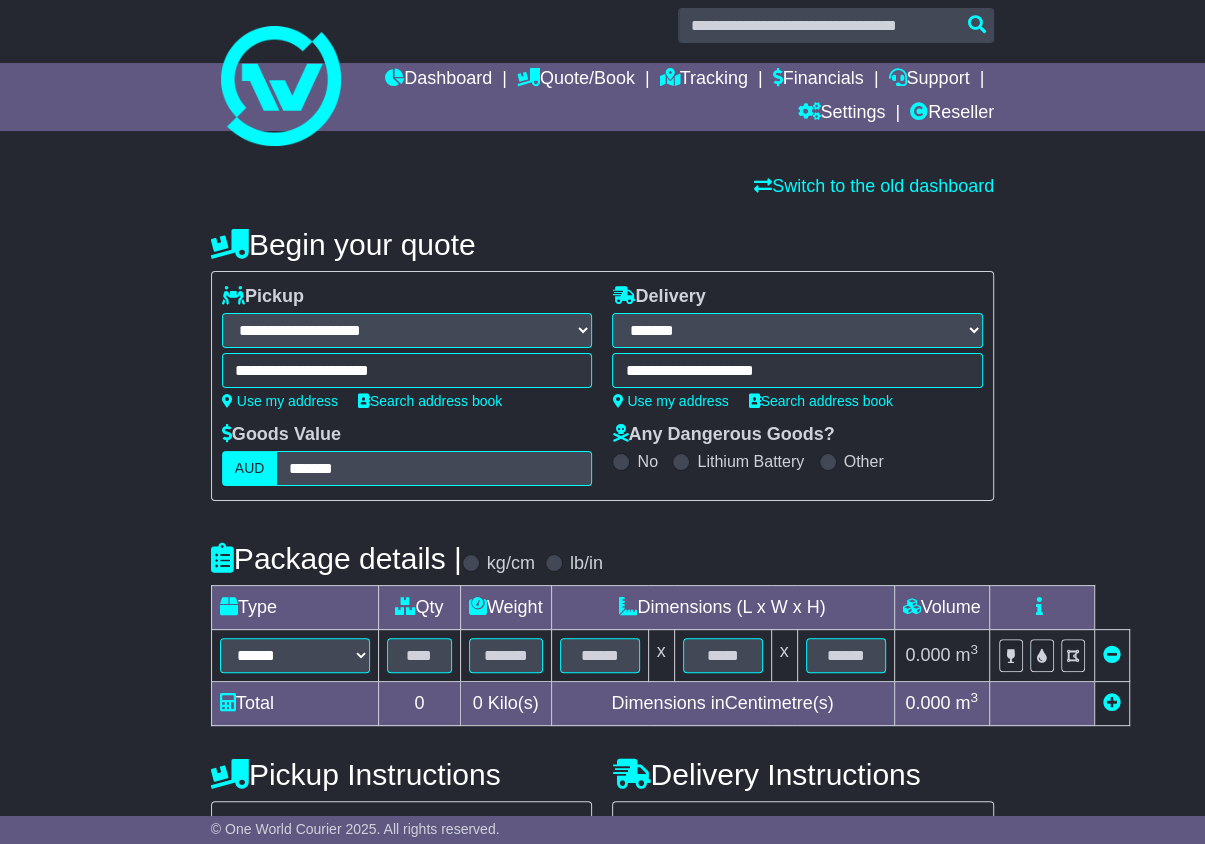 click on "AUD" at bounding box center (250, 468) 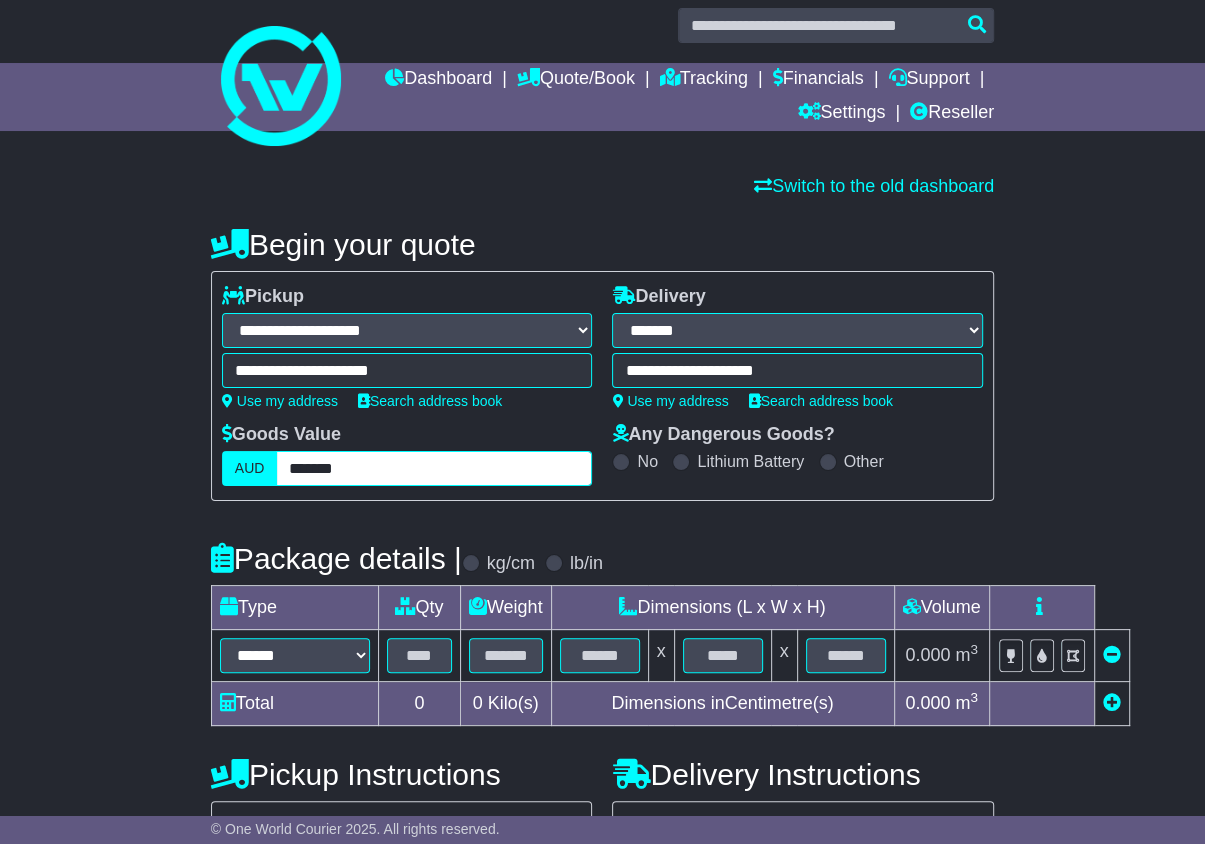 drag, startPoint x: 376, startPoint y: 464, endPoint x: 274, endPoint y: 465, distance: 102.0049 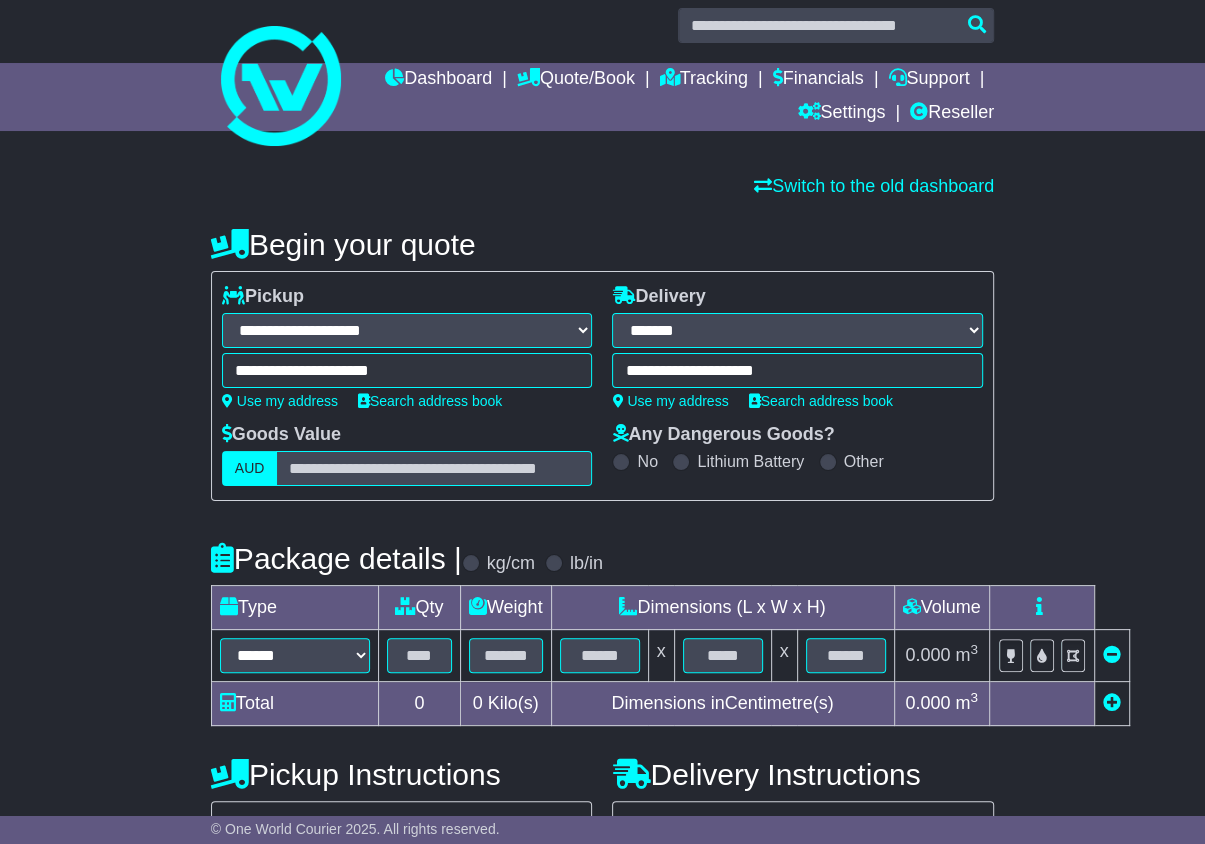 click on "**********" at bounding box center (602, 657) 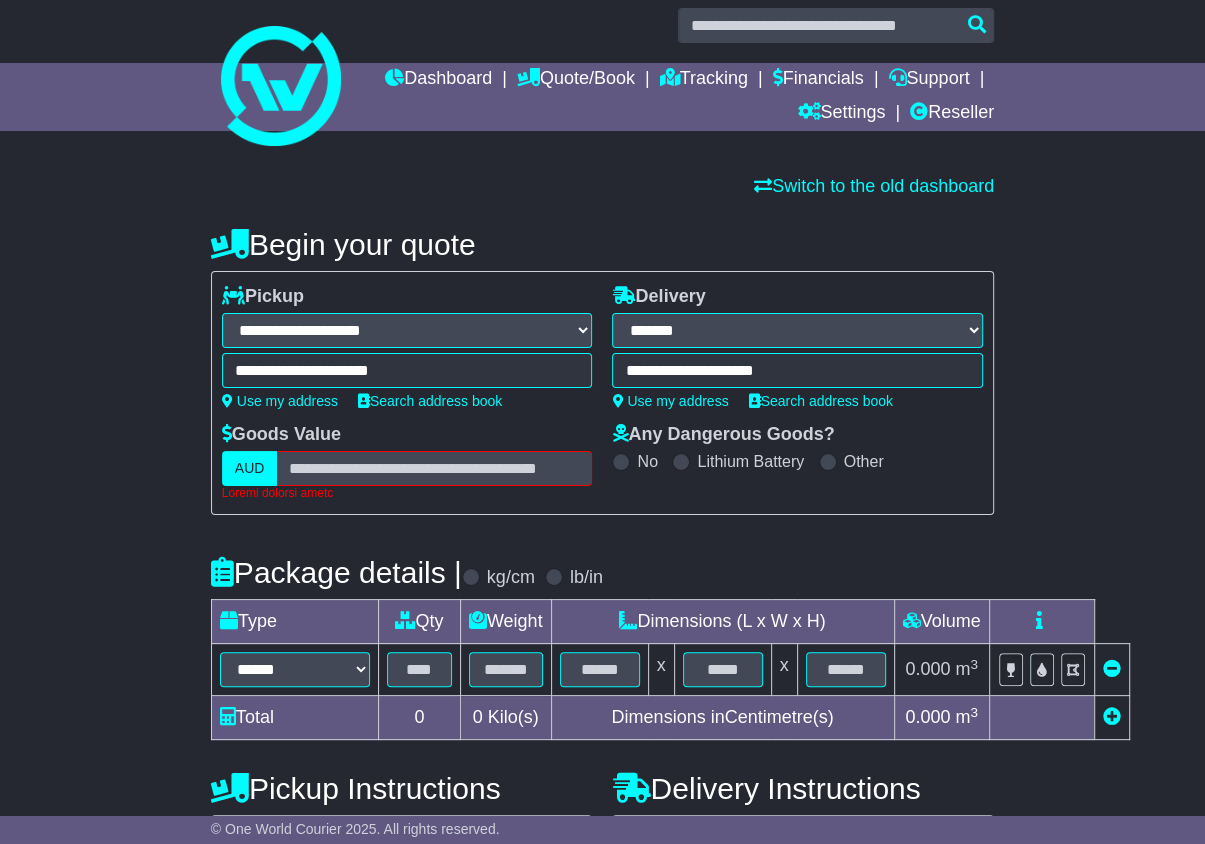 click on "AUD" at bounding box center [250, 468] 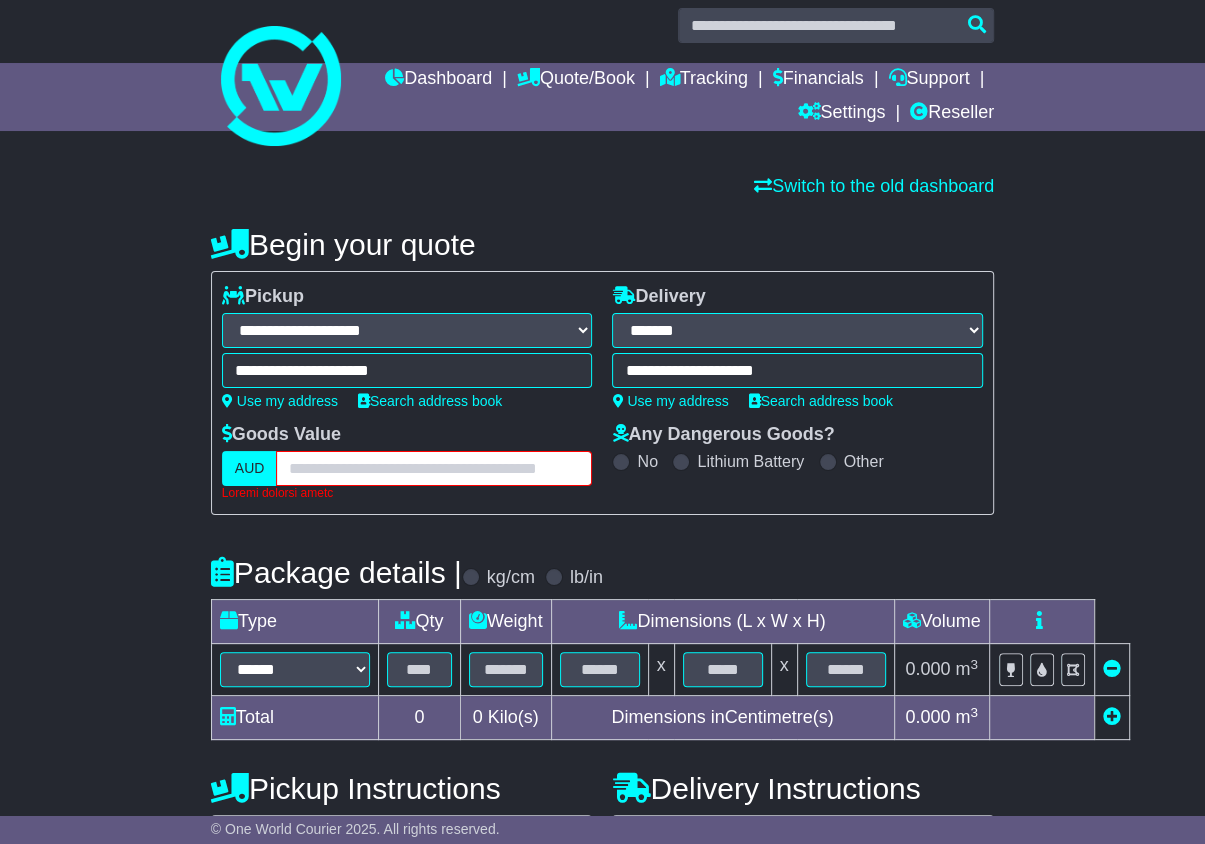 click at bounding box center (434, 468) 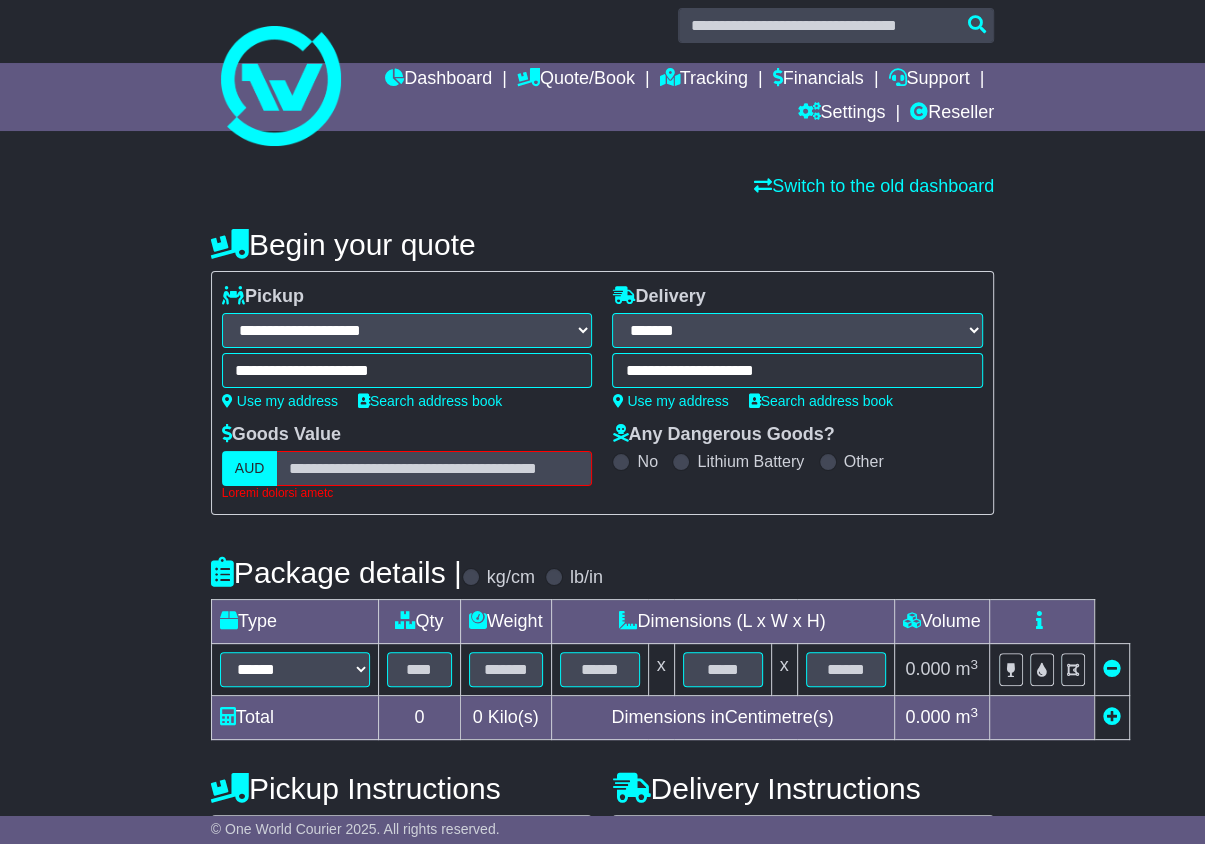 click on "**********" at bounding box center [602, 631] 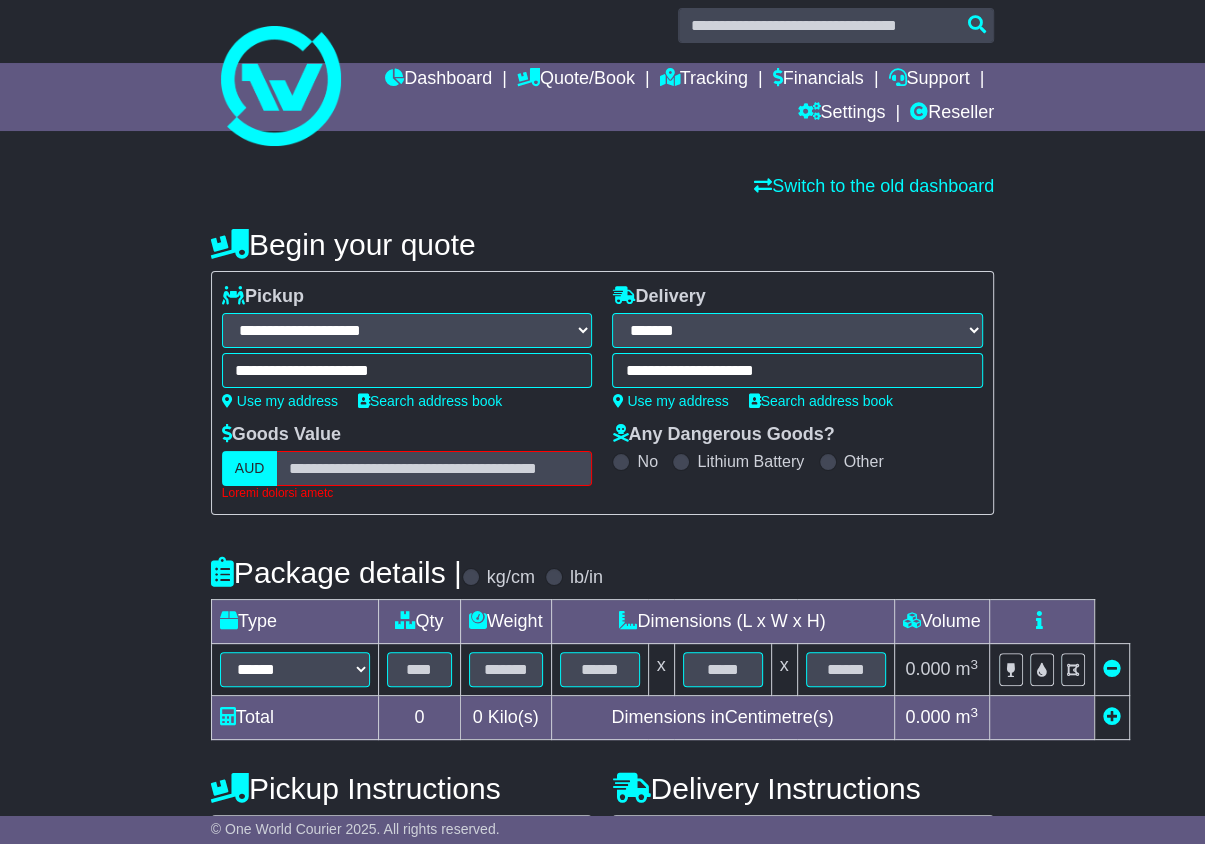 click on "AUD" at bounding box center [250, 468] 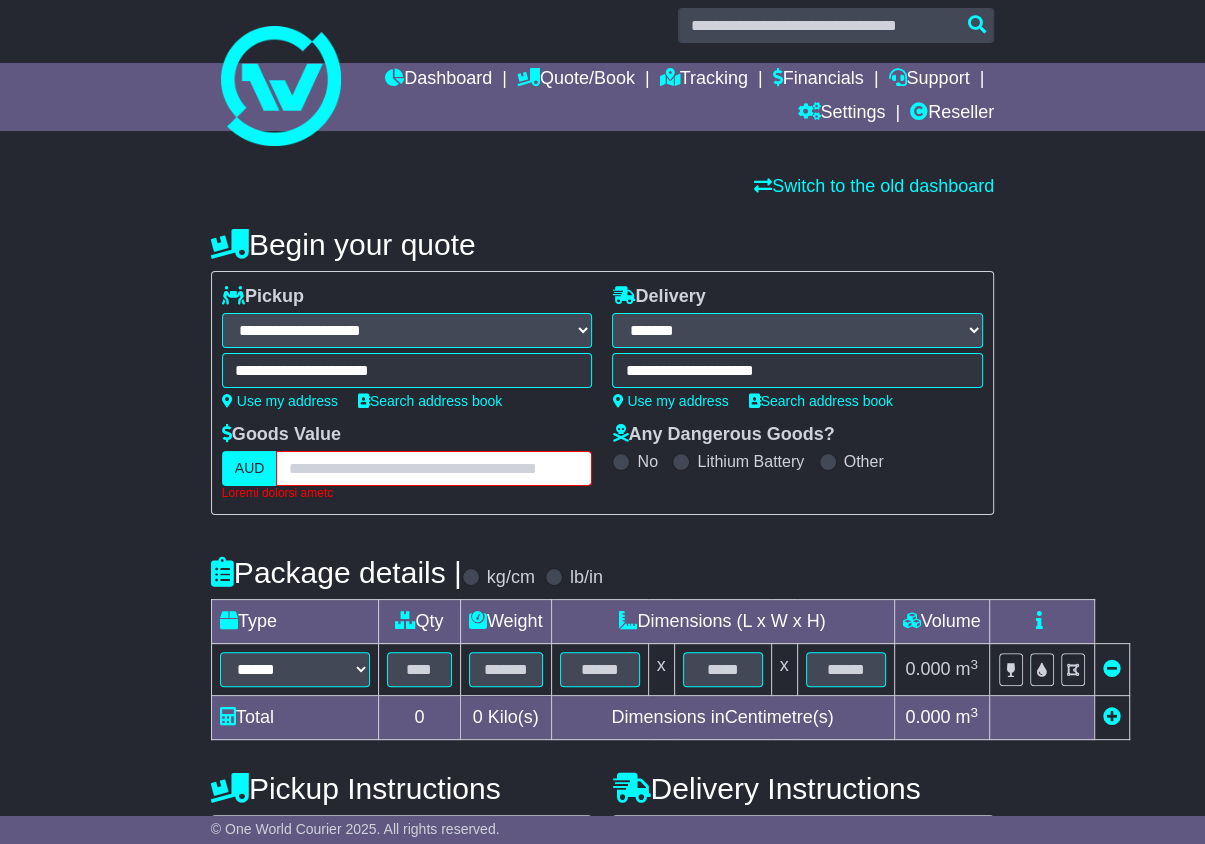 click at bounding box center (434, 468) 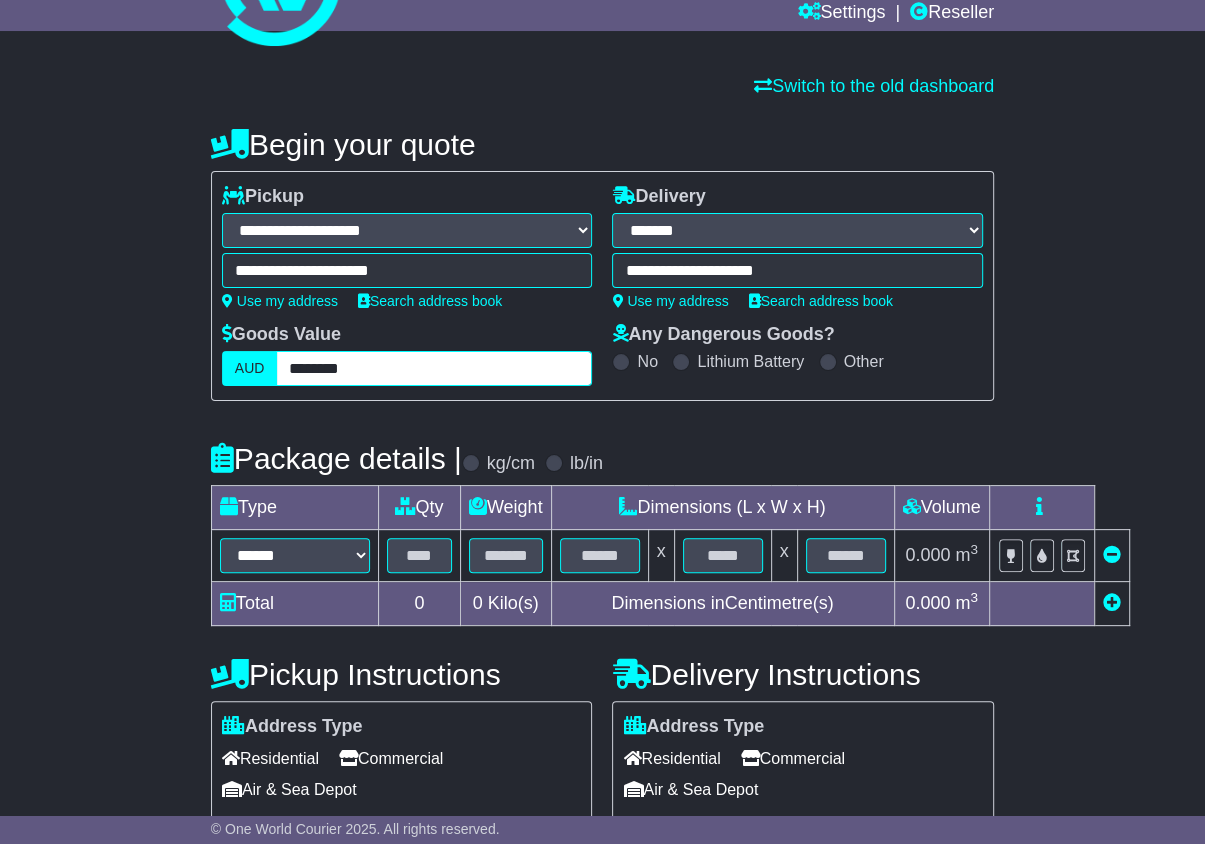scroll, scrollTop: 217, scrollLeft: 0, axis: vertical 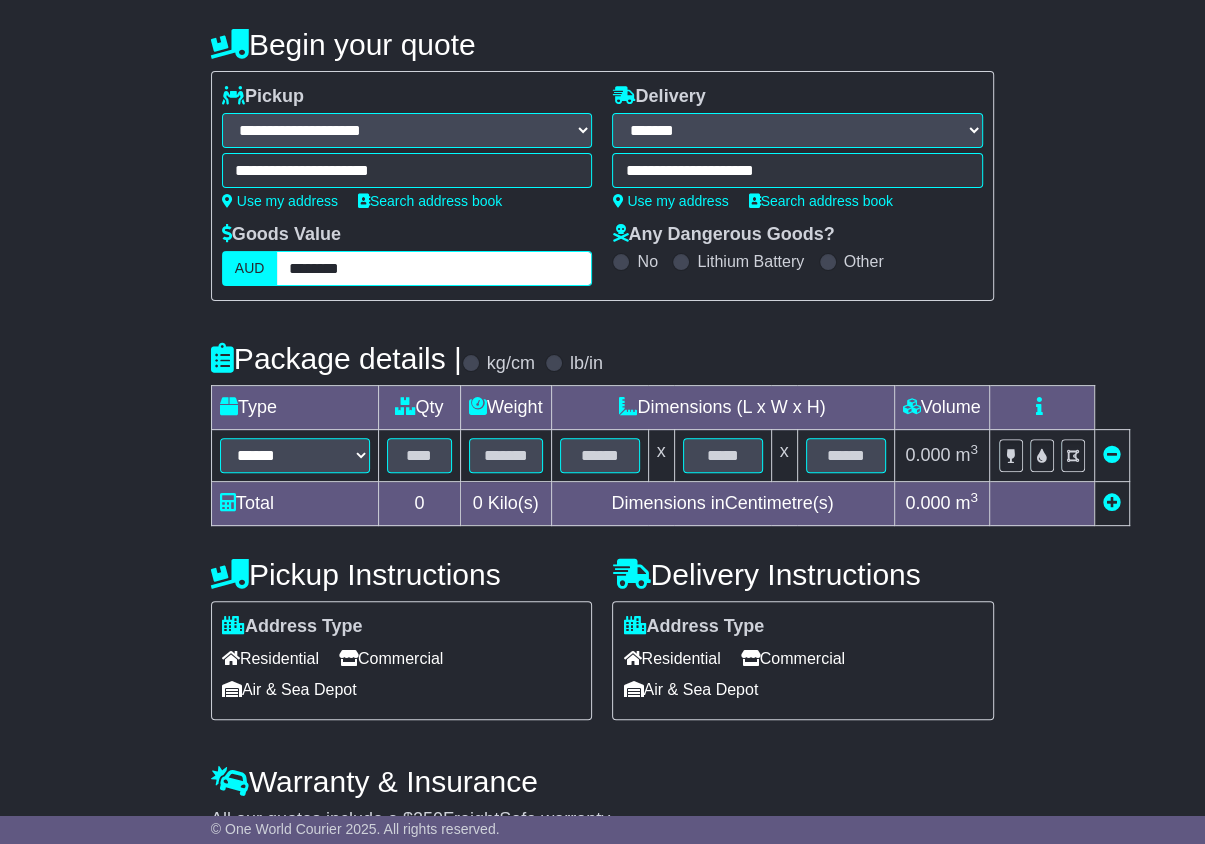 type on "********" 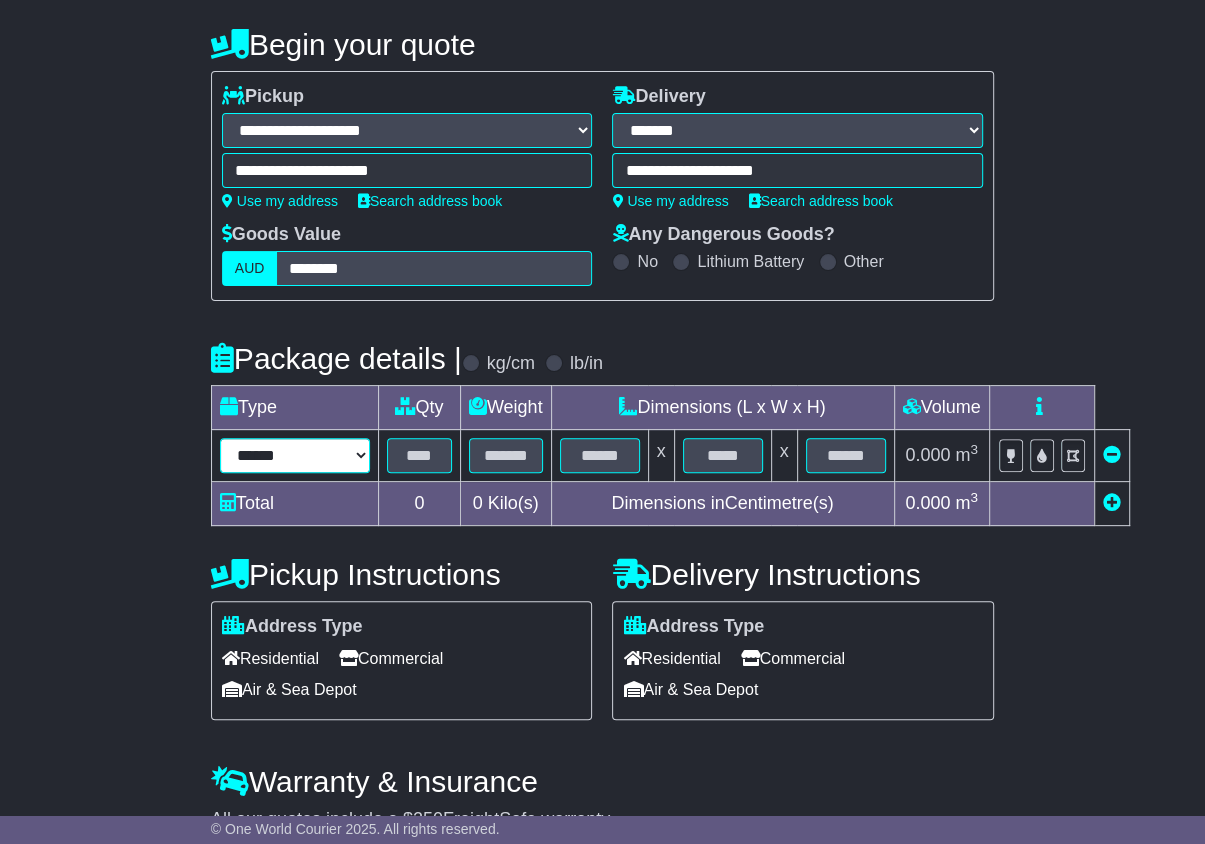 click on "****** ****** *** ******** ***** **** **** ****** *** *******" at bounding box center (295, 455) 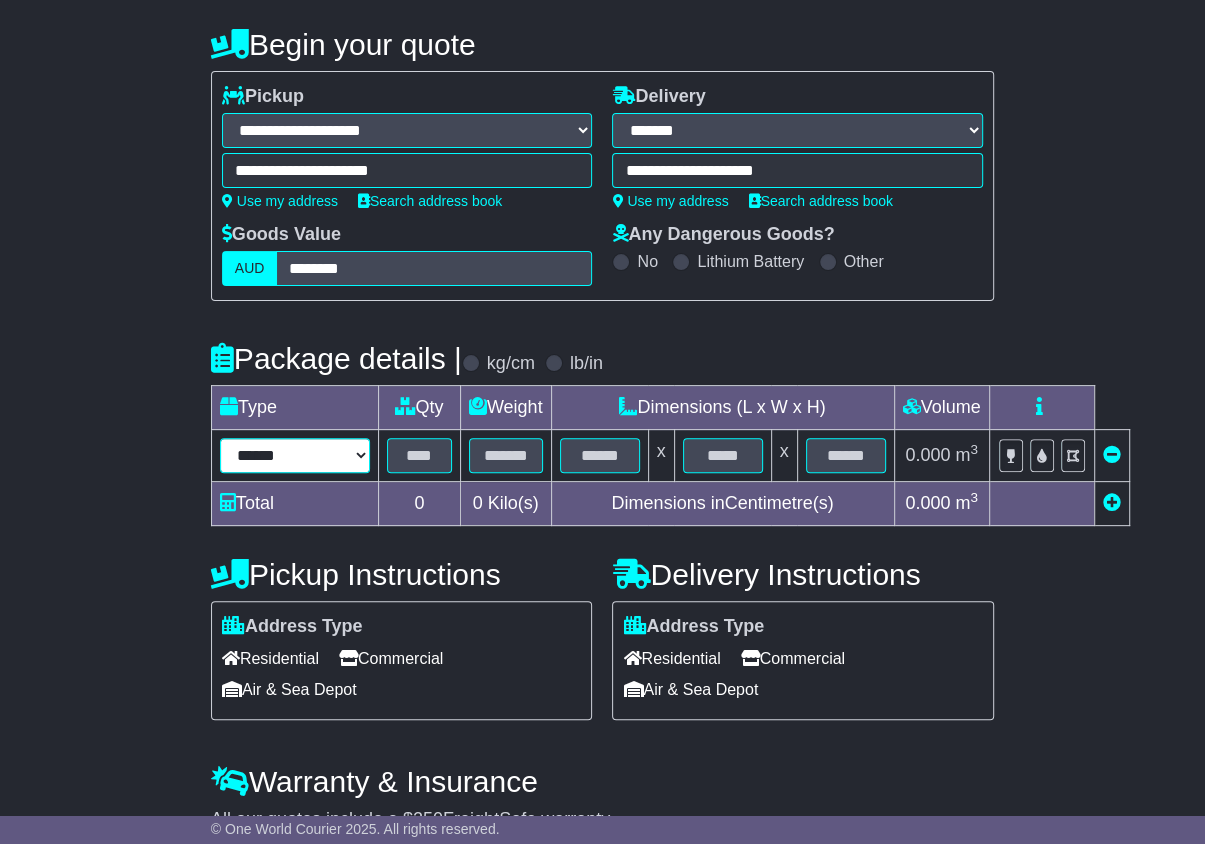 select on "***" 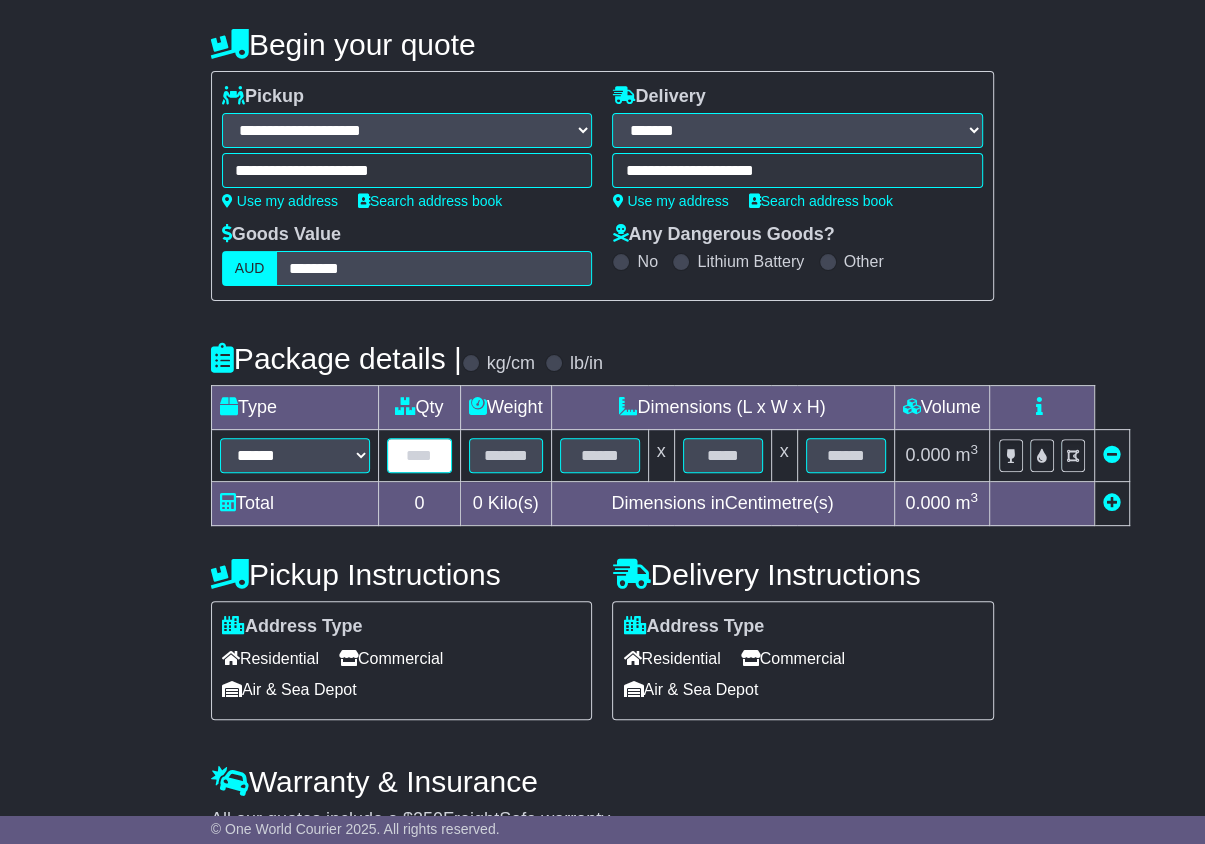 click at bounding box center [419, 455] 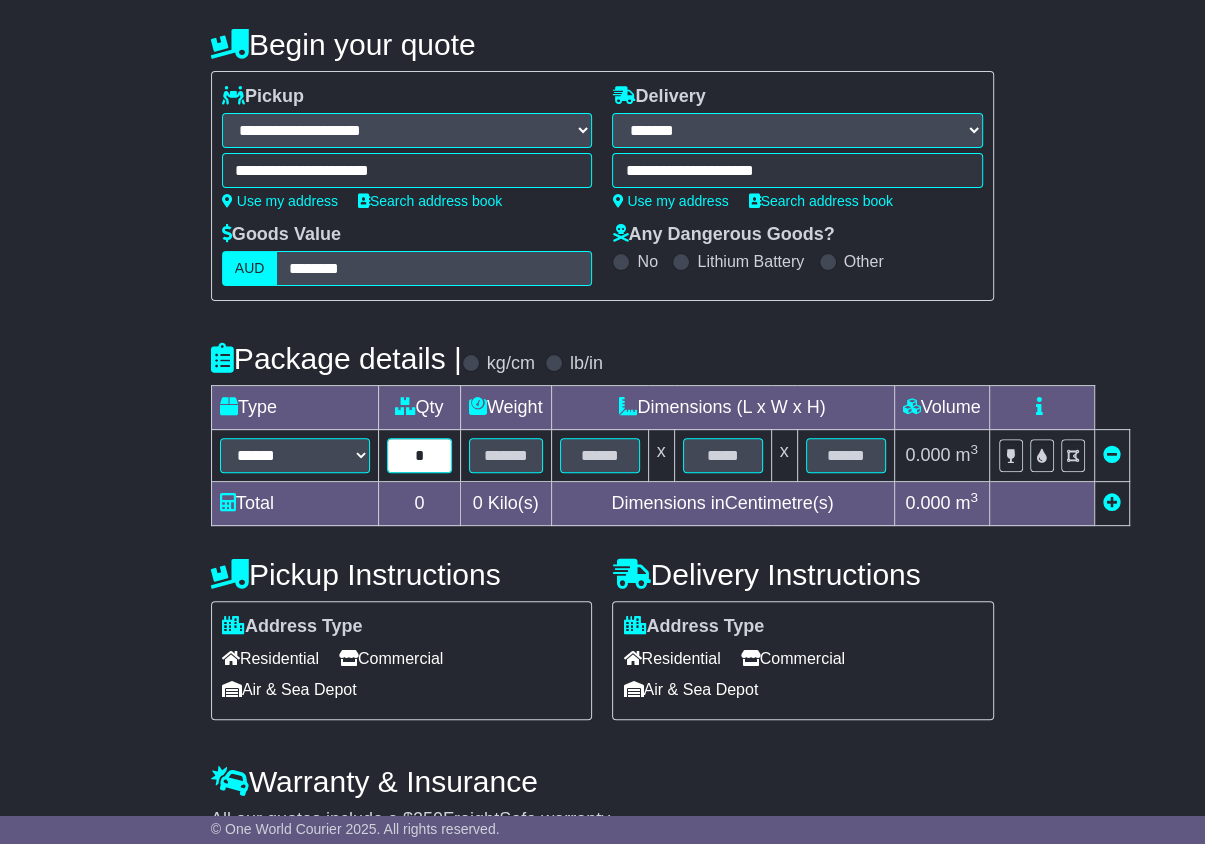type on "*" 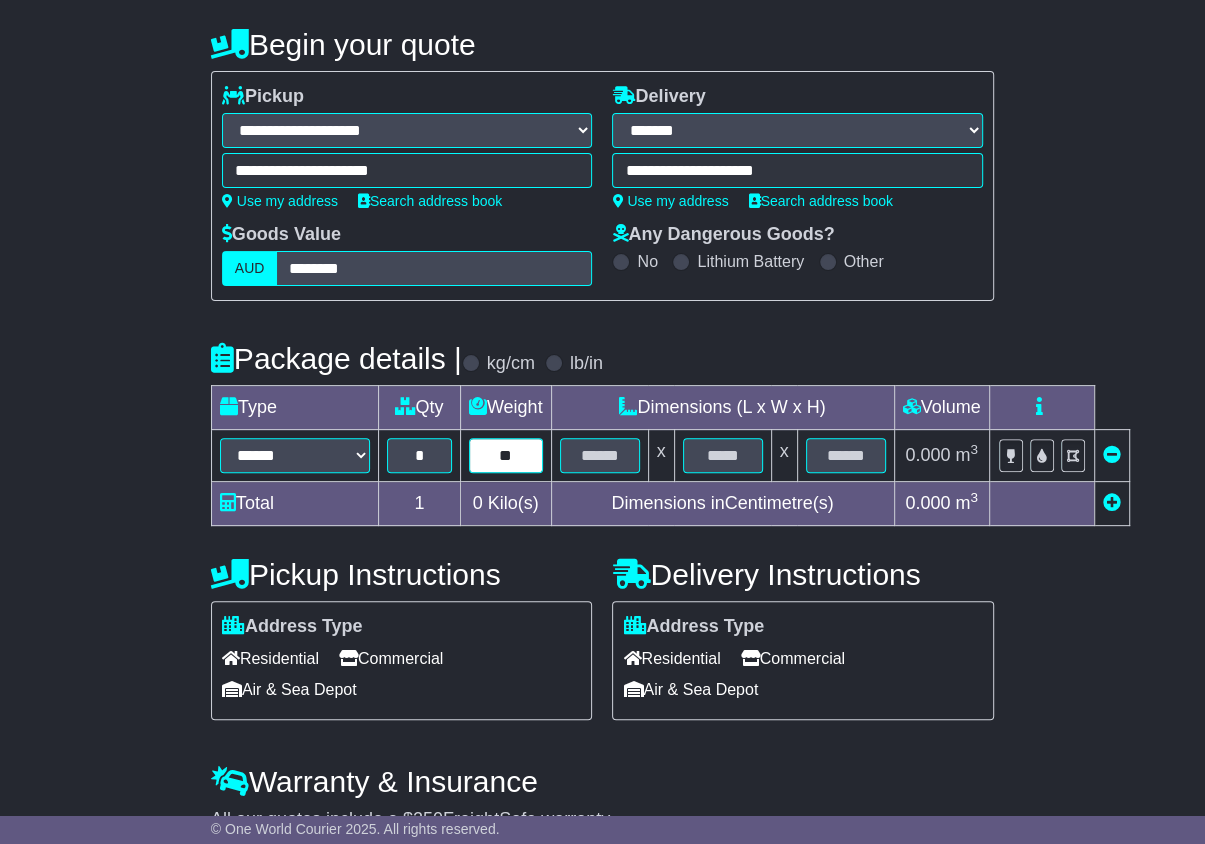 type on "**" 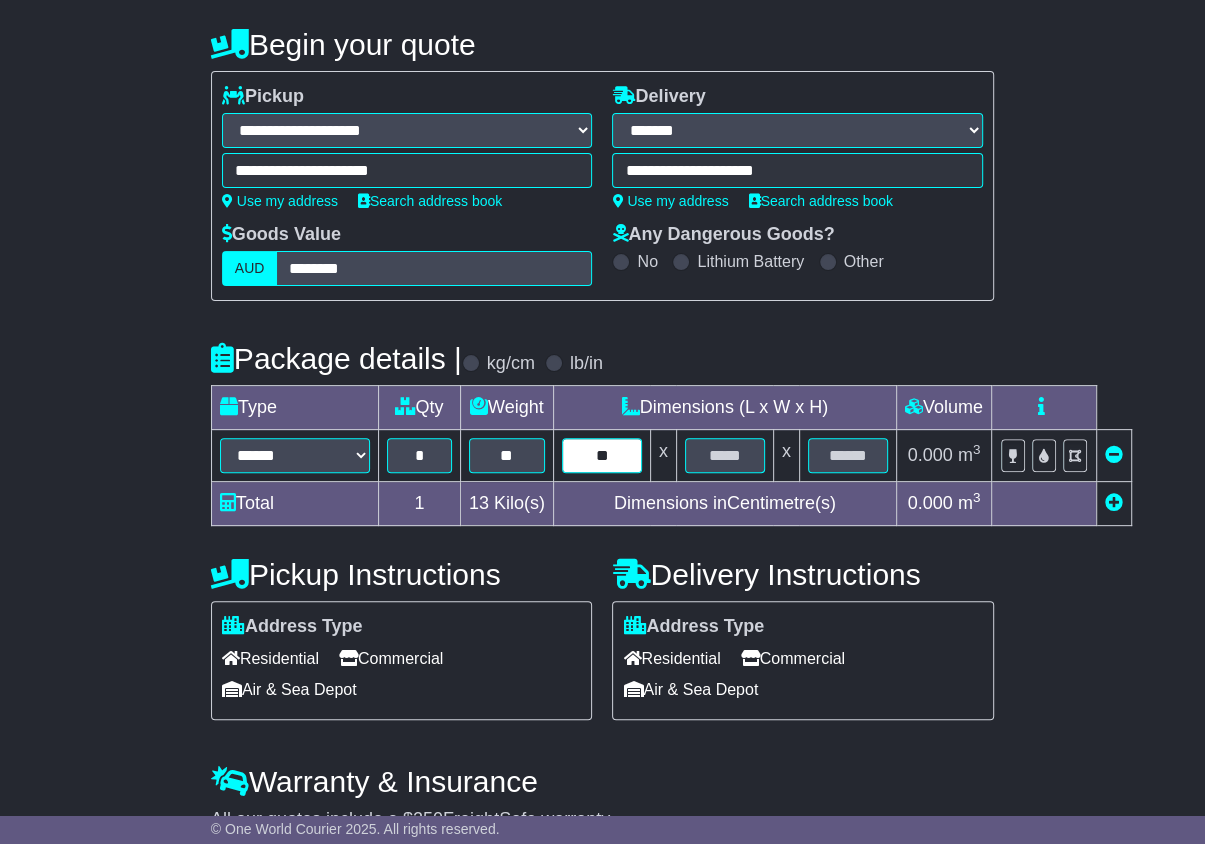 type on "**" 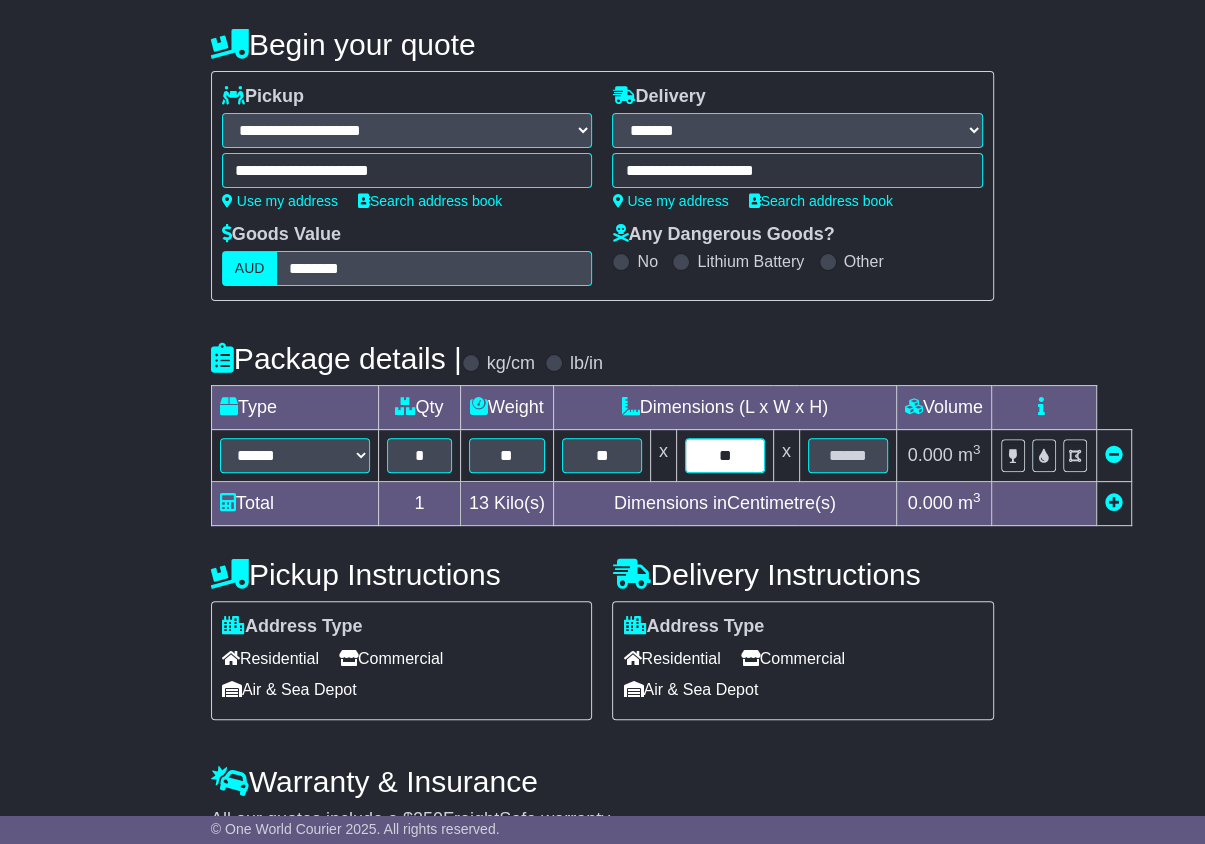 type on "**" 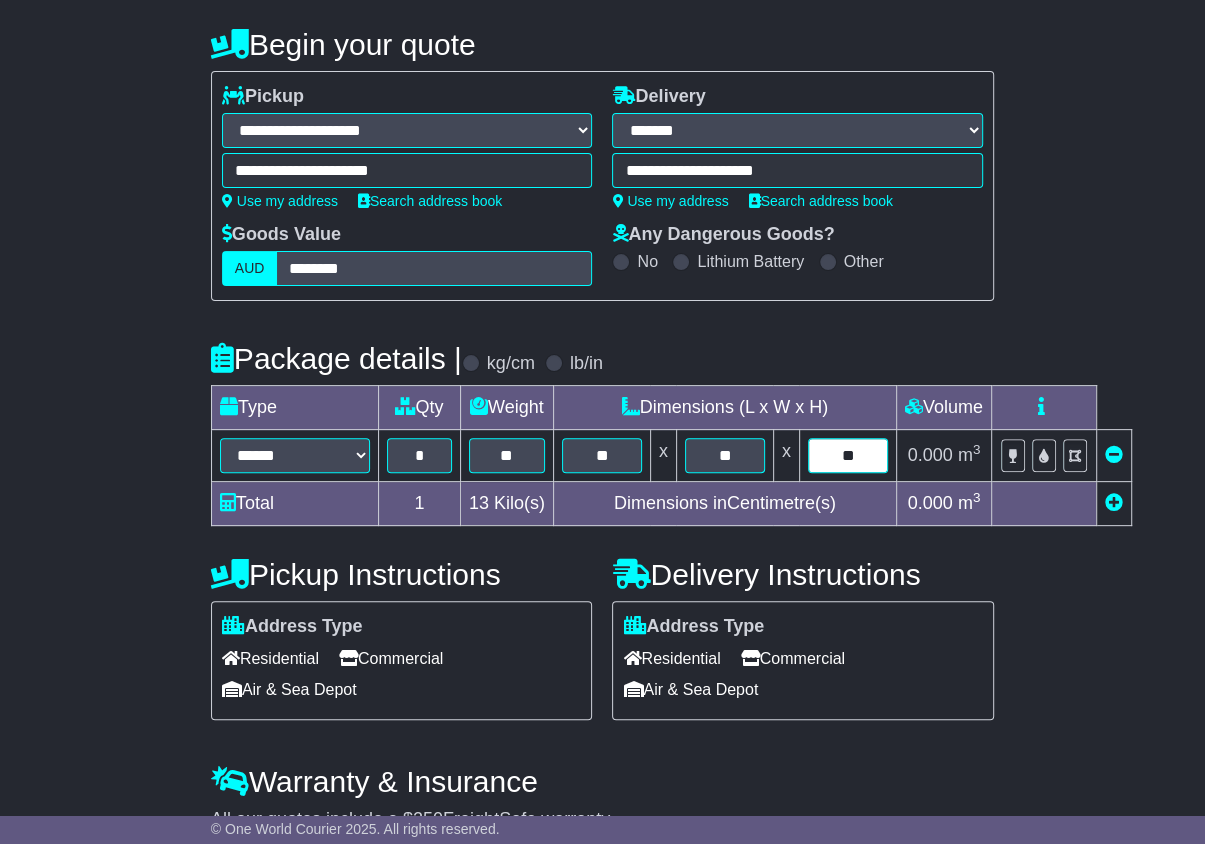 type on "**" 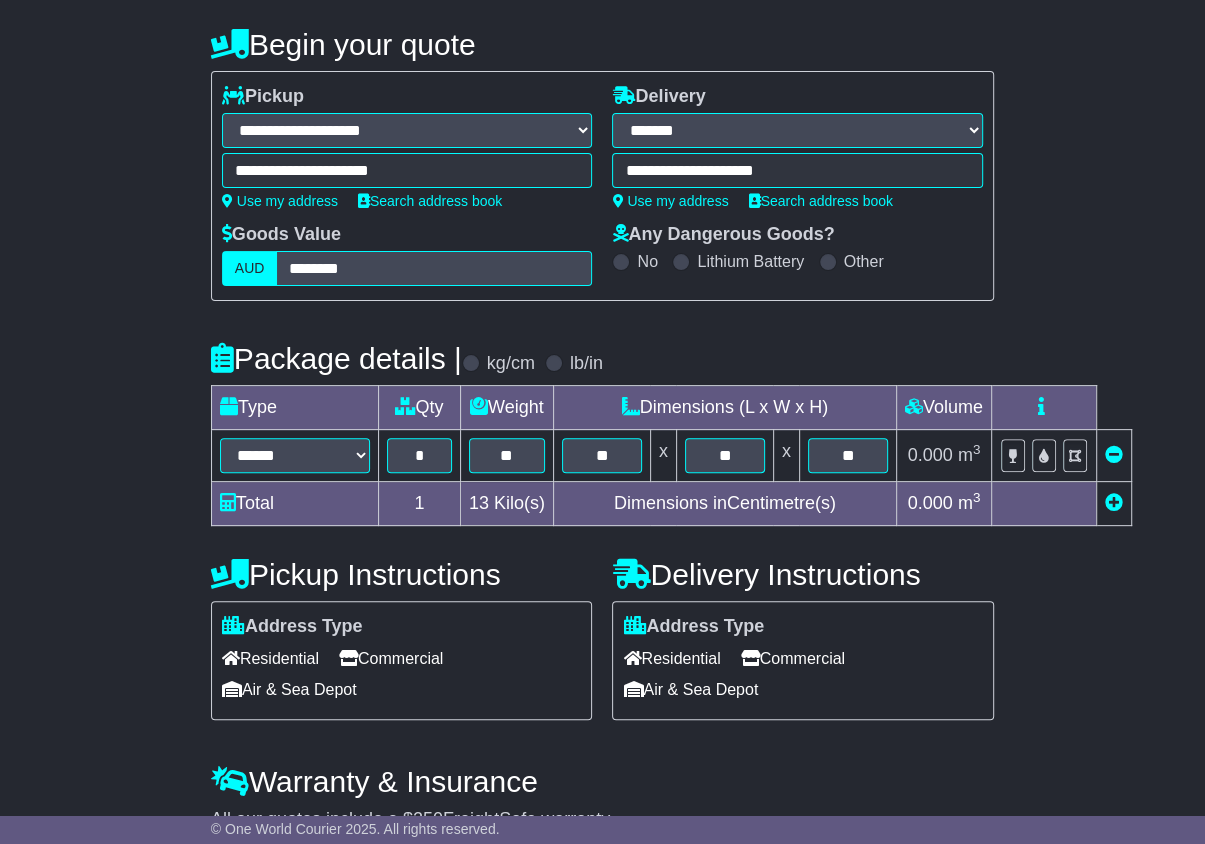 click on "**********" at bounding box center [602, 457] 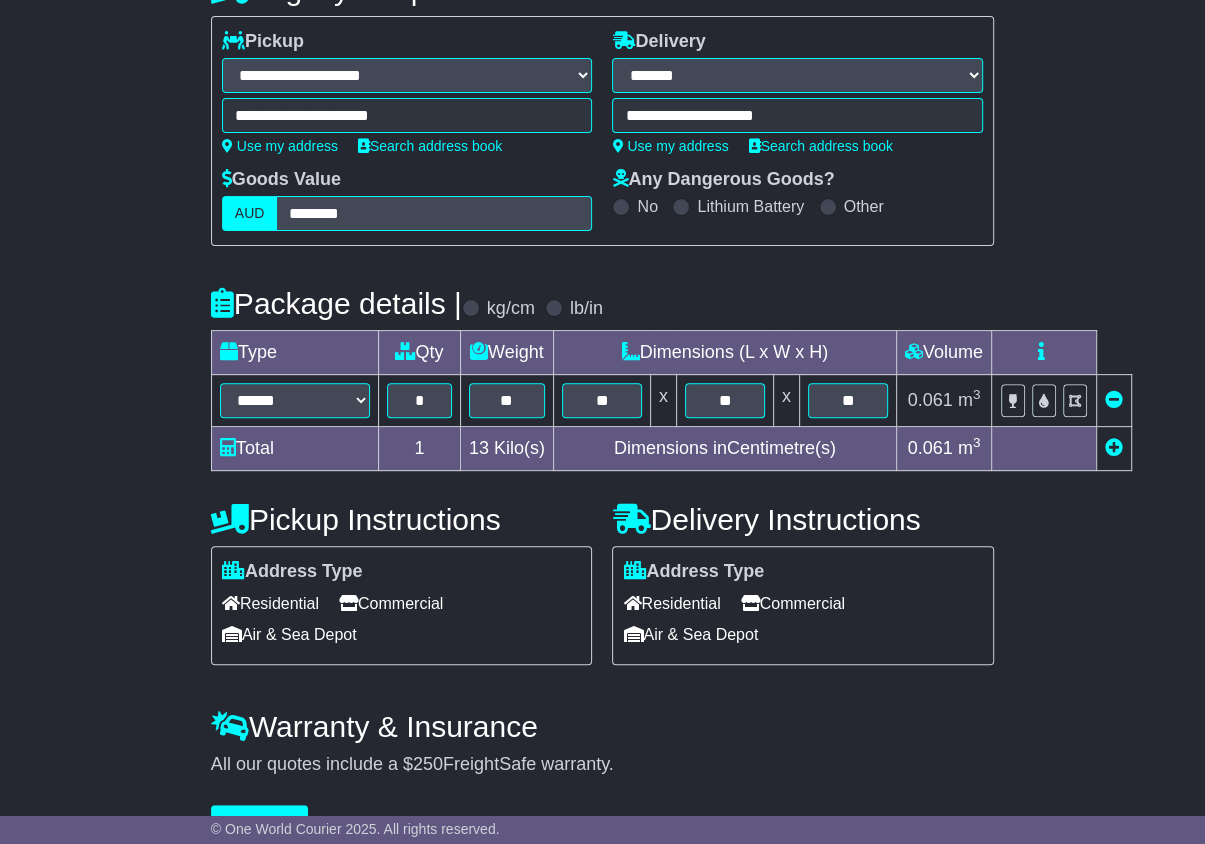 scroll, scrollTop: 317, scrollLeft: 0, axis: vertical 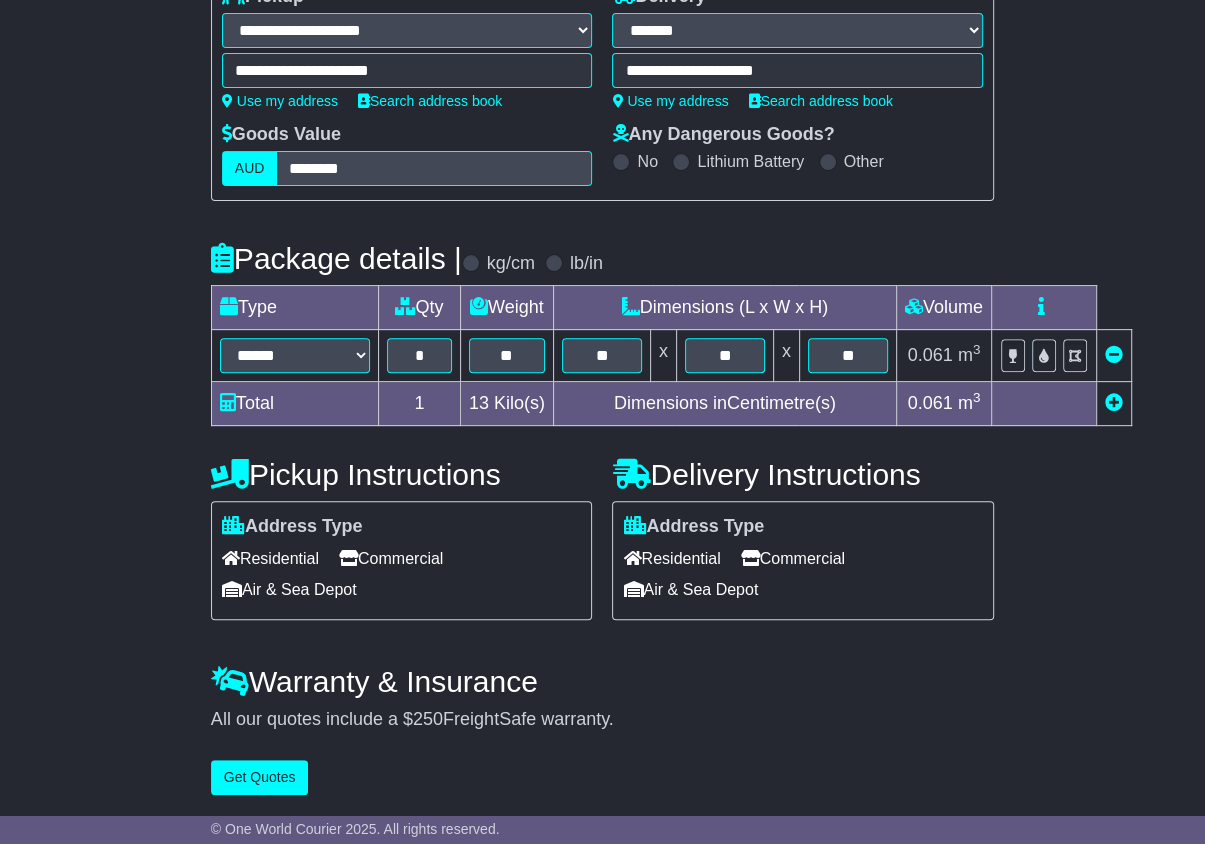 click on "Commercial" at bounding box center (270, 558) 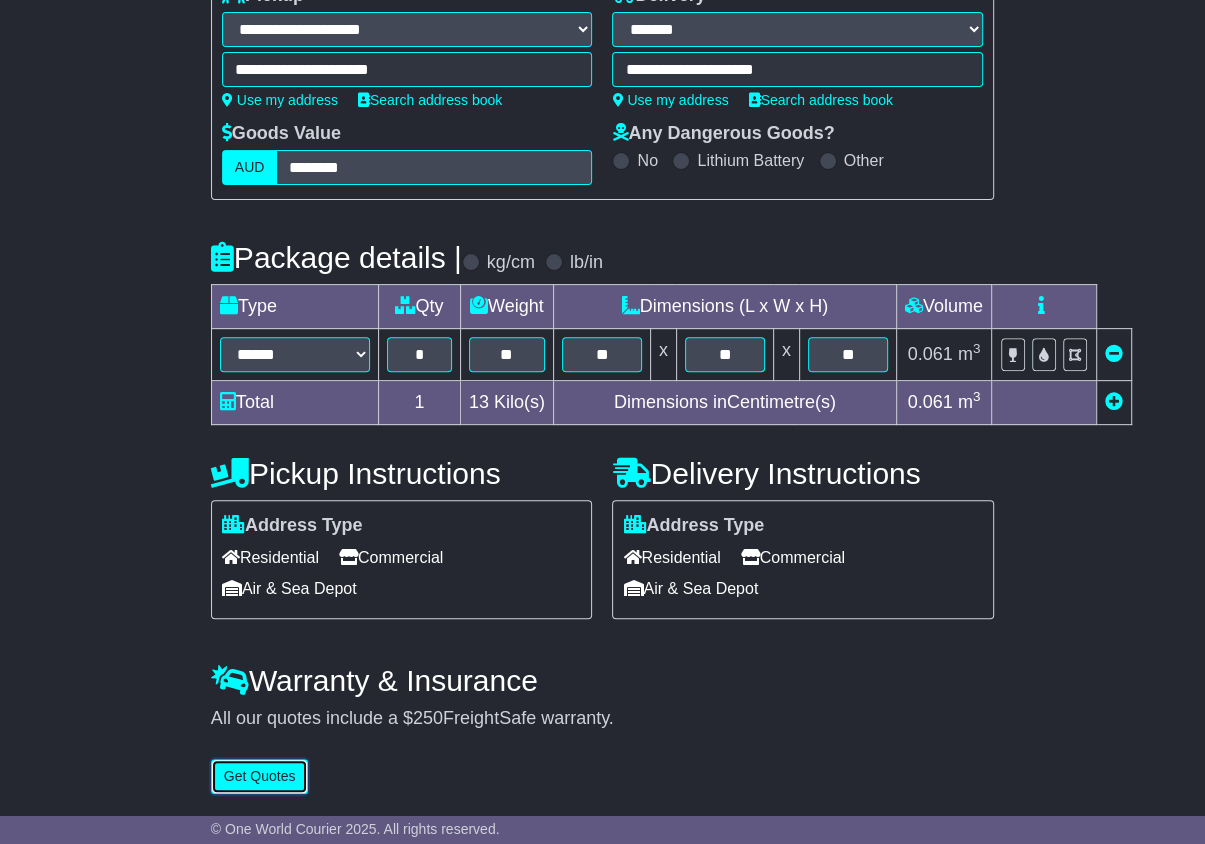 click on "Get Quotes" at bounding box center [260, 776] 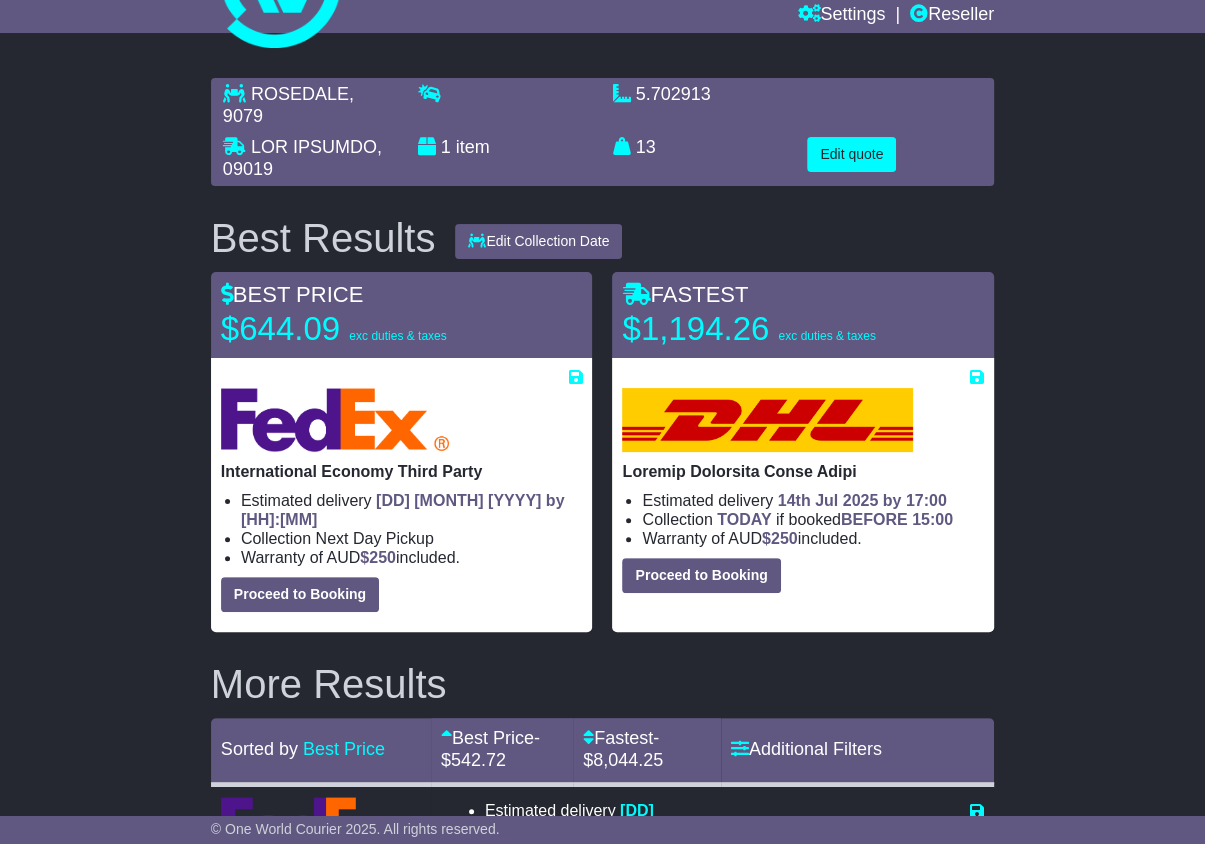scroll, scrollTop: 68, scrollLeft: 0, axis: vertical 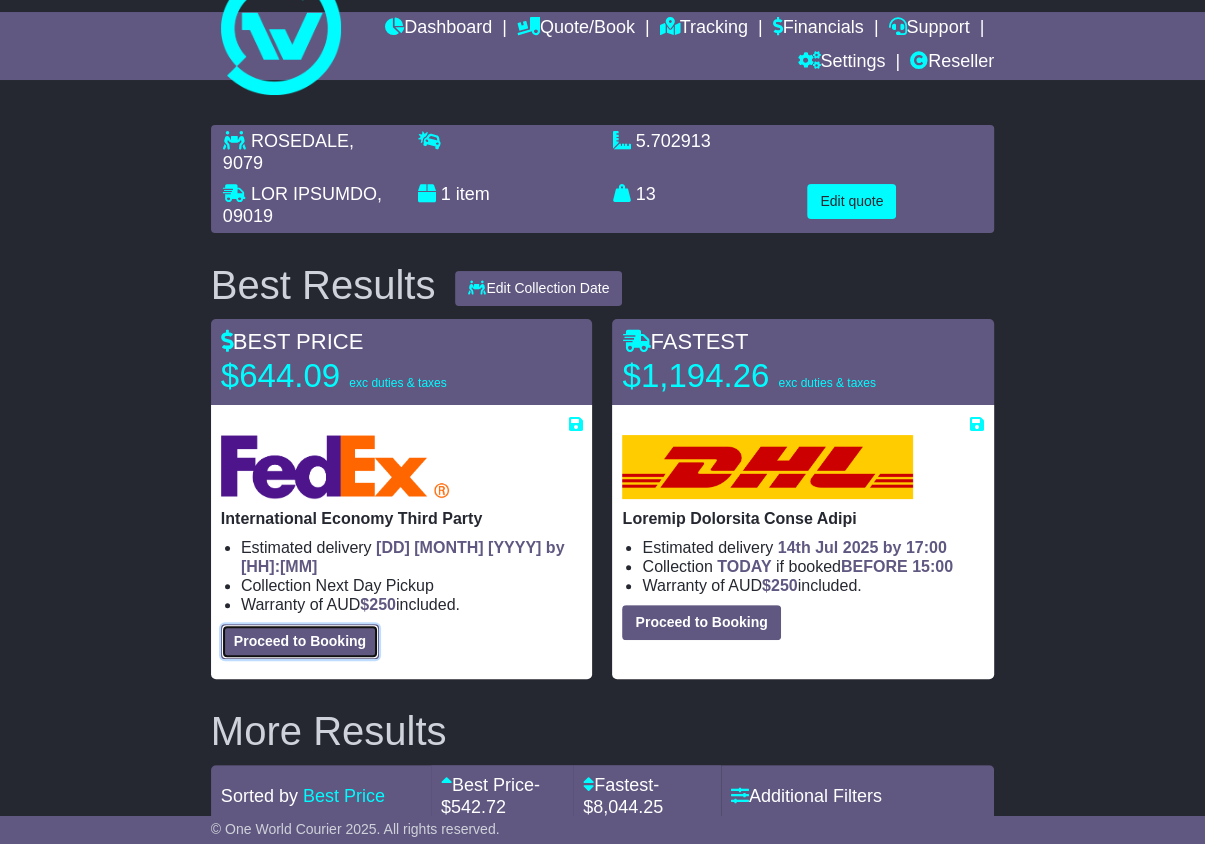 click on "Proceed to Booking" at bounding box center (300, 641) 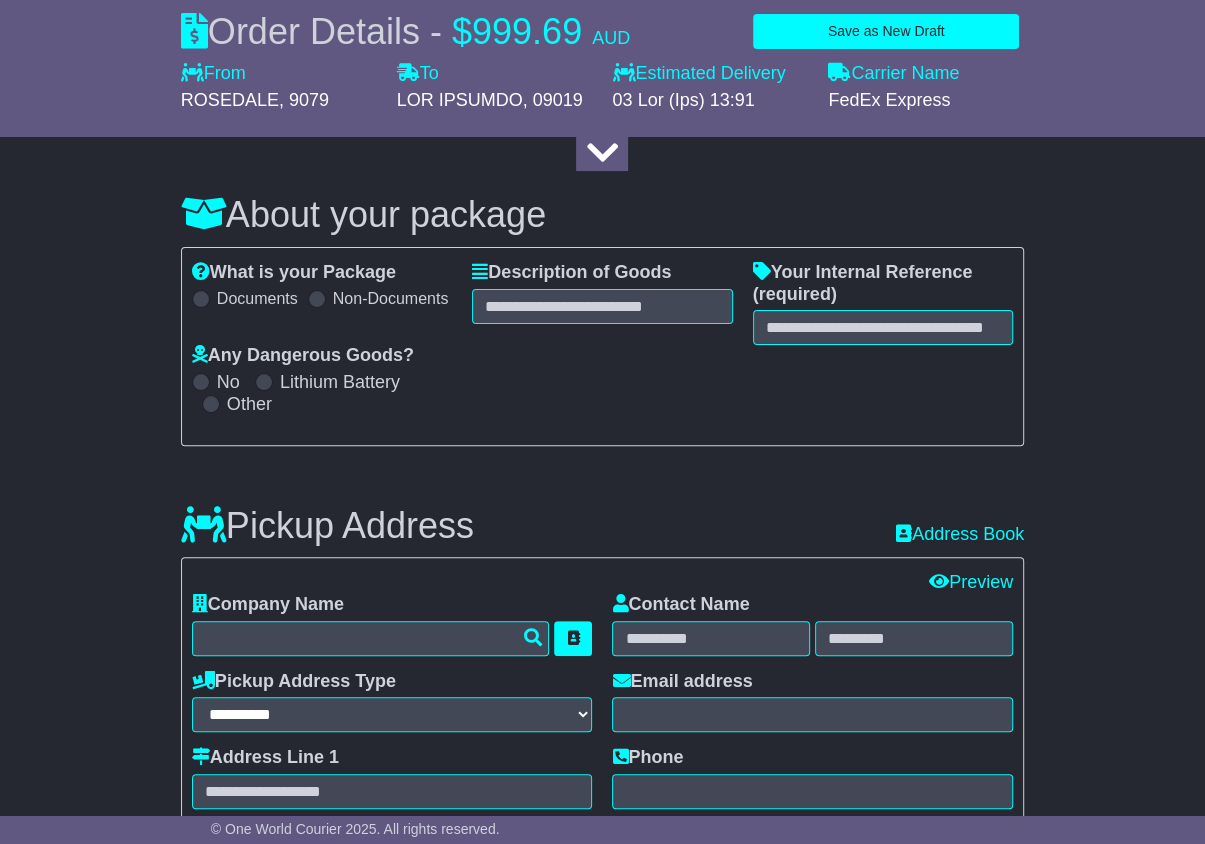 scroll, scrollTop: 268, scrollLeft: 0, axis: vertical 